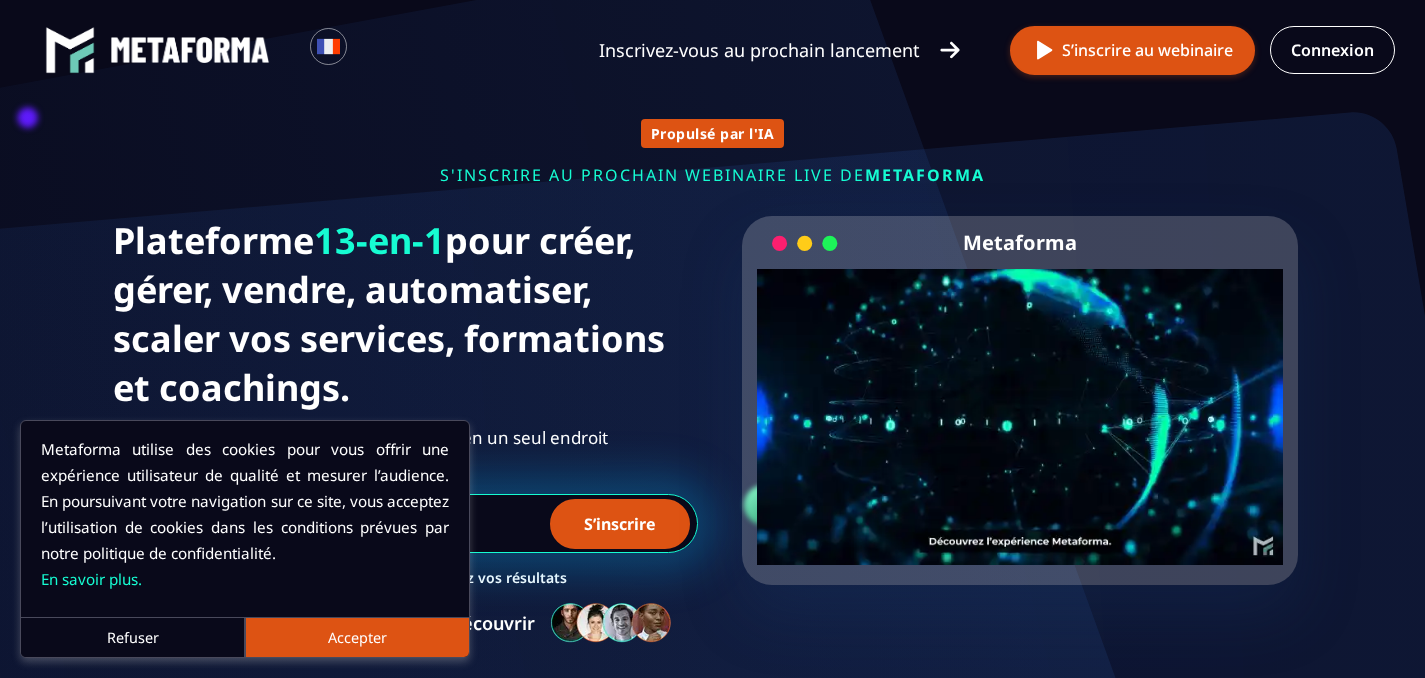 scroll, scrollTop: 0, scrollLeft: 0, axis: both 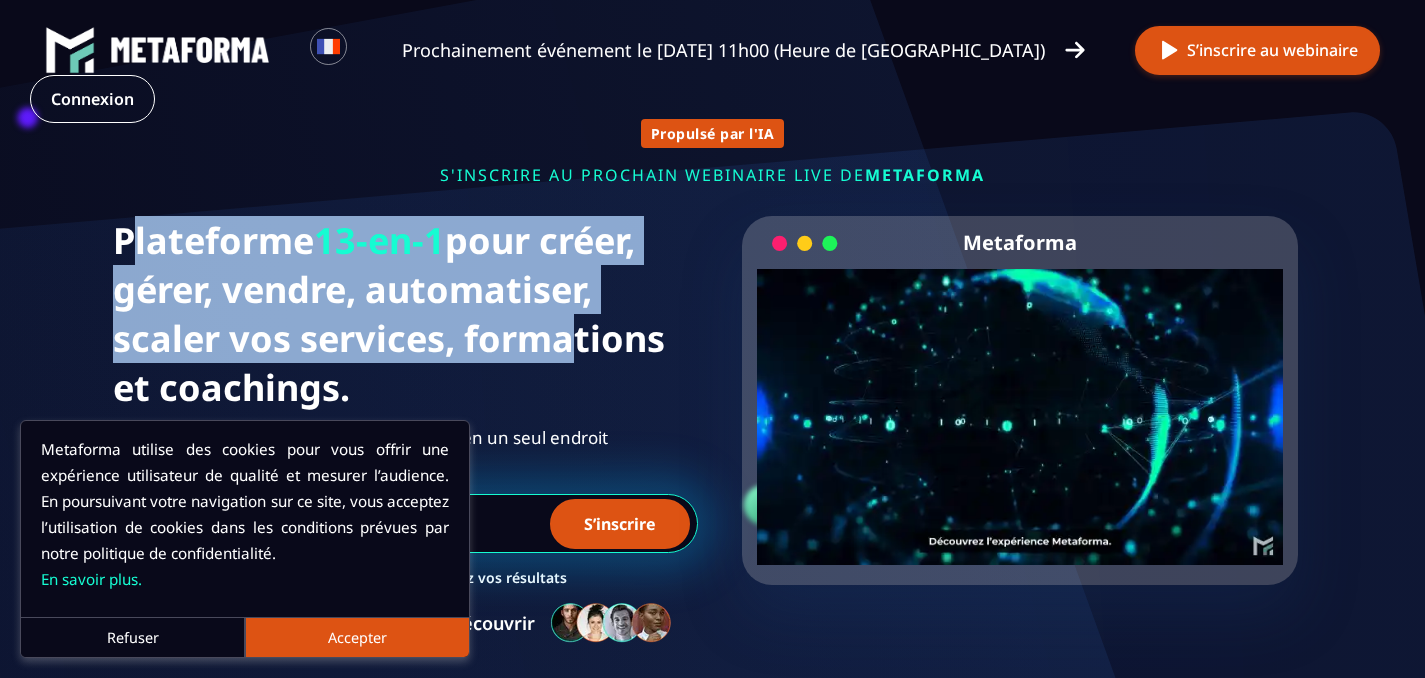 drag, startPoint x: 128, startPoint y: 256, endPoint x: 561, endPoint y: 355, distance: 444.1734 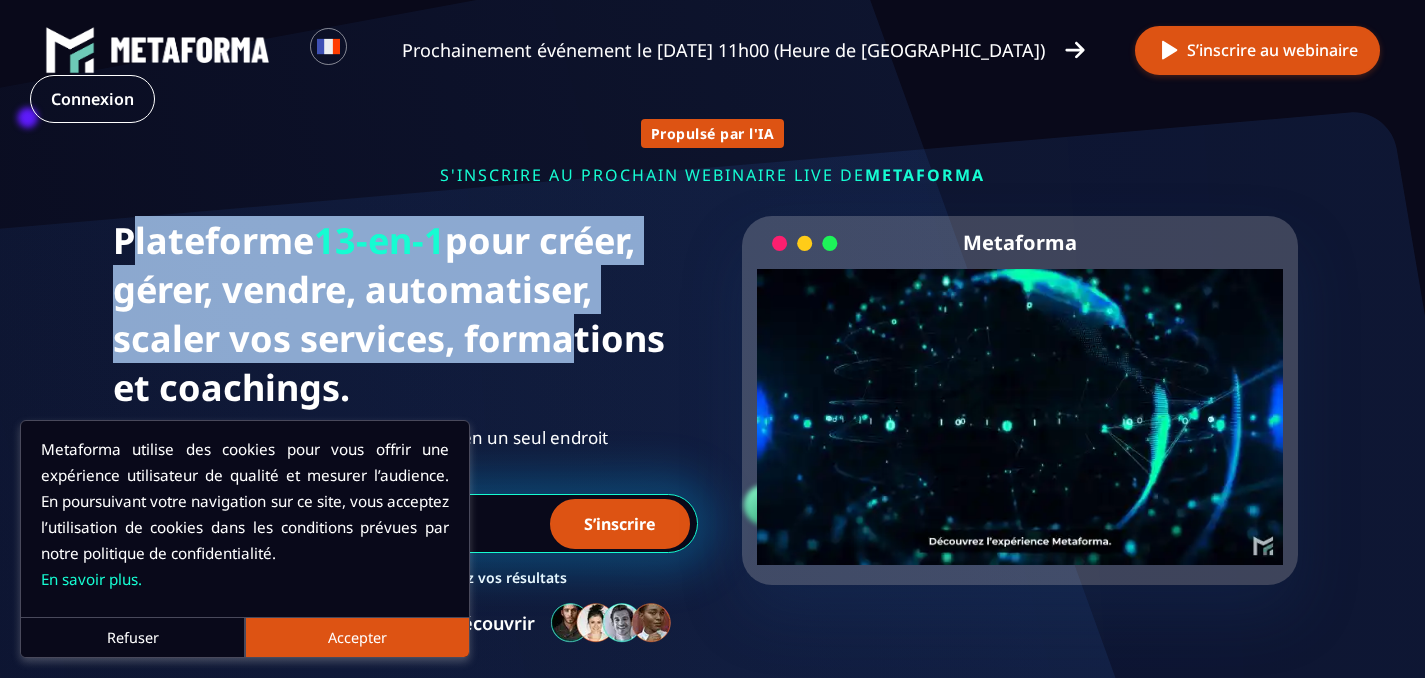 click on "Plateforme  13-en-1  pour créer, gérer, vendre, automatiser, scaler vos services,  formations et coachings." at bounding box center [405, 314] 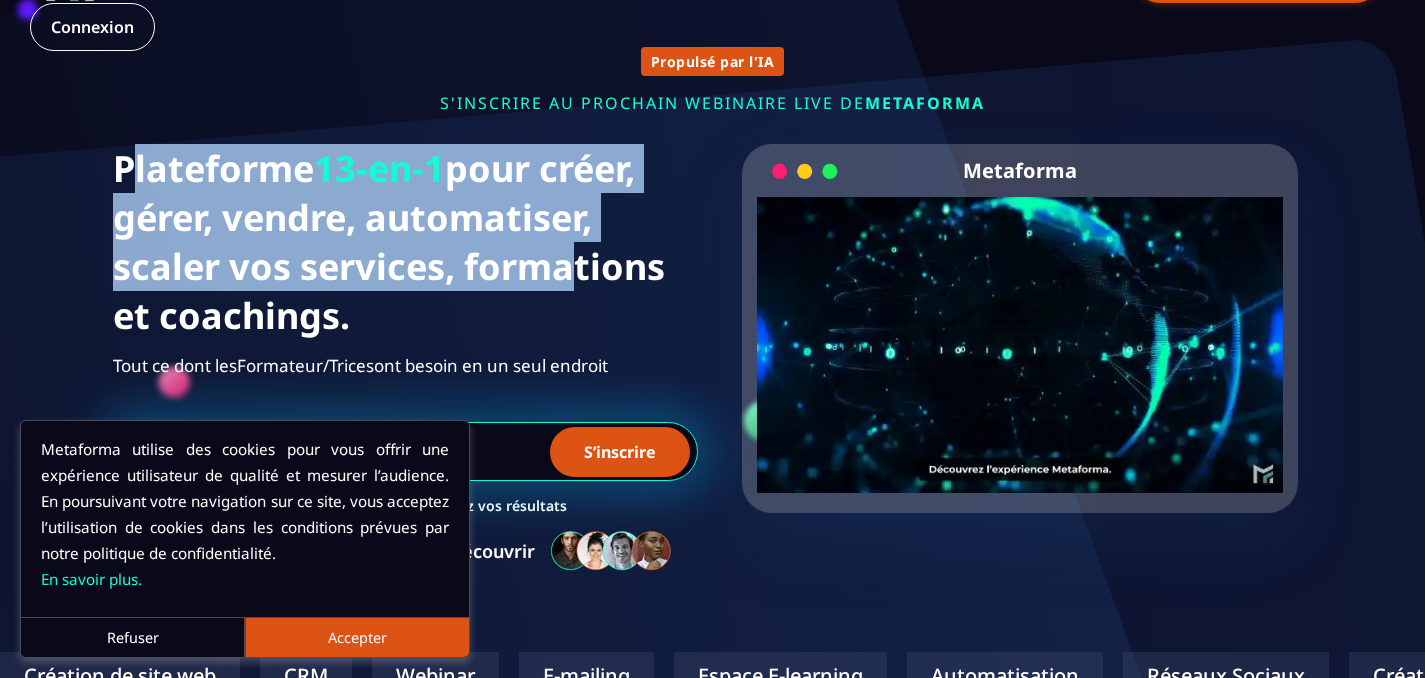 scroll, scrollTop: 73, scrollLeft: 0, axis: vertical 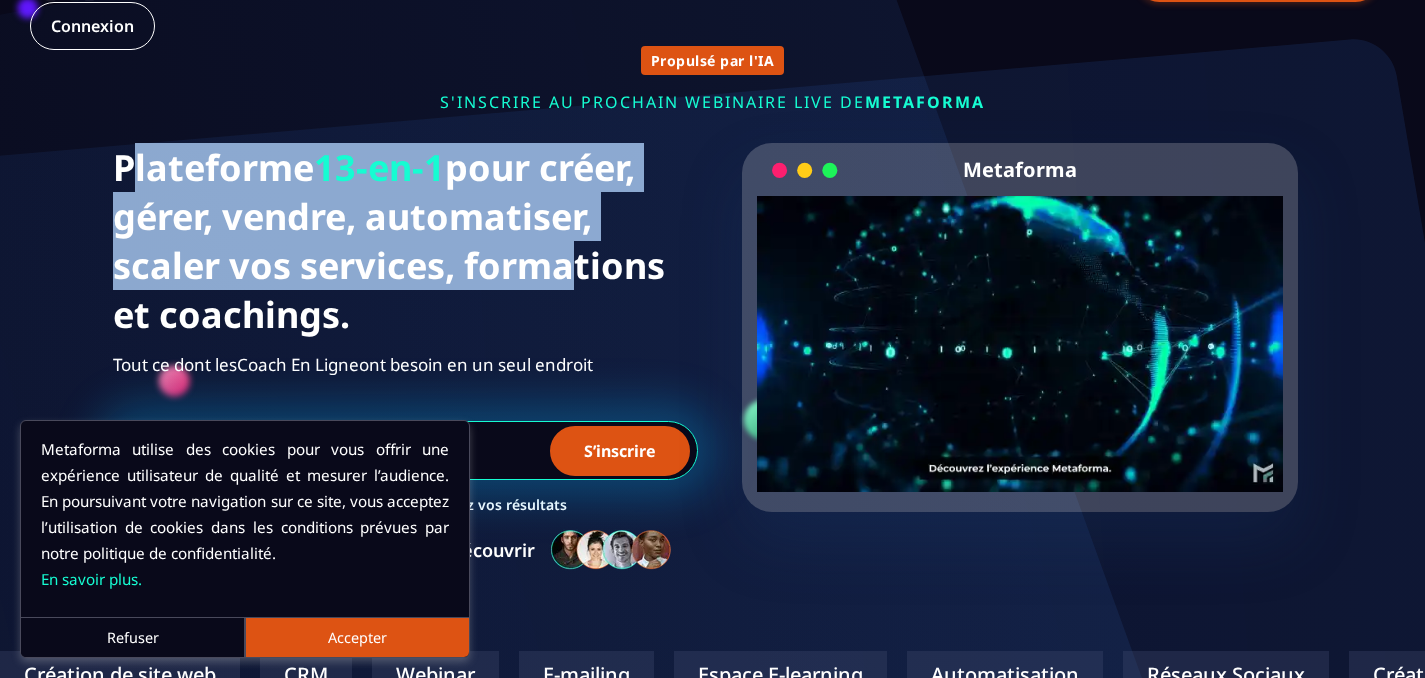 click on "Accepter" at bounding box center [357, 637] 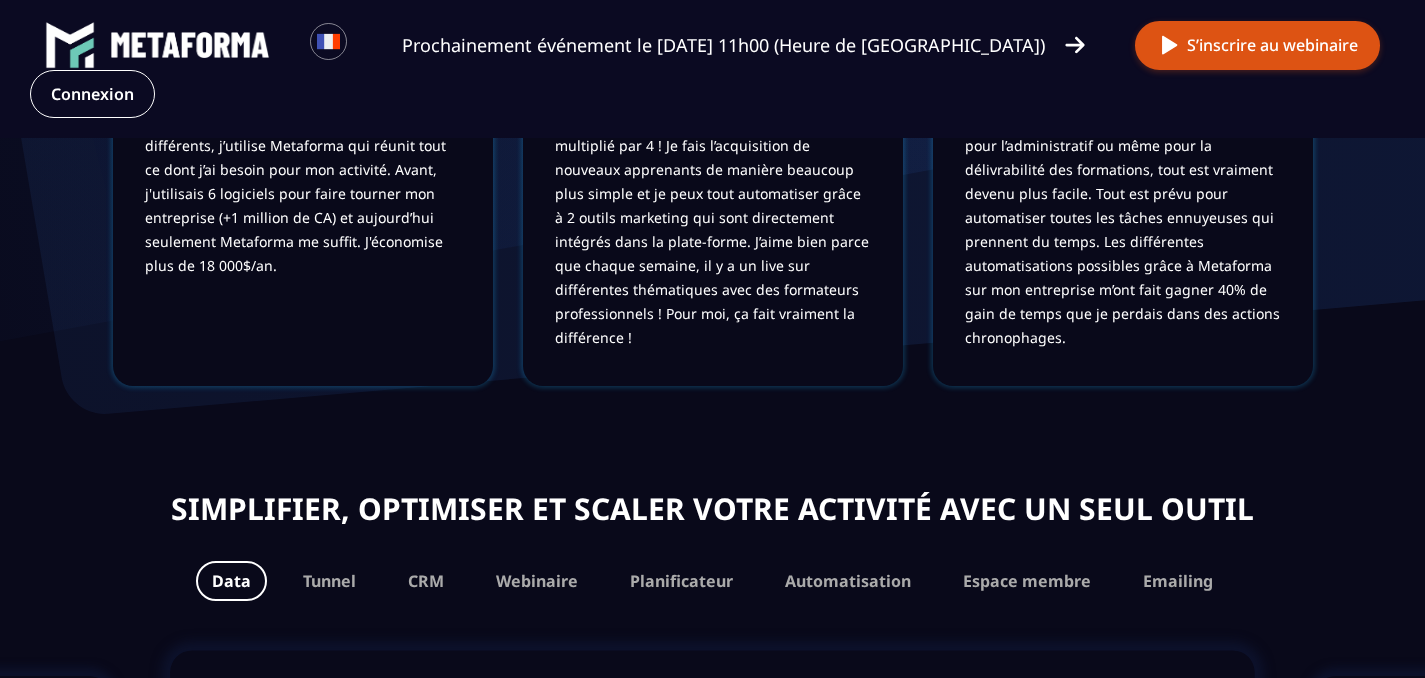 scroll, scrollTop: 819, scrollLeft: 0, axis: vertical 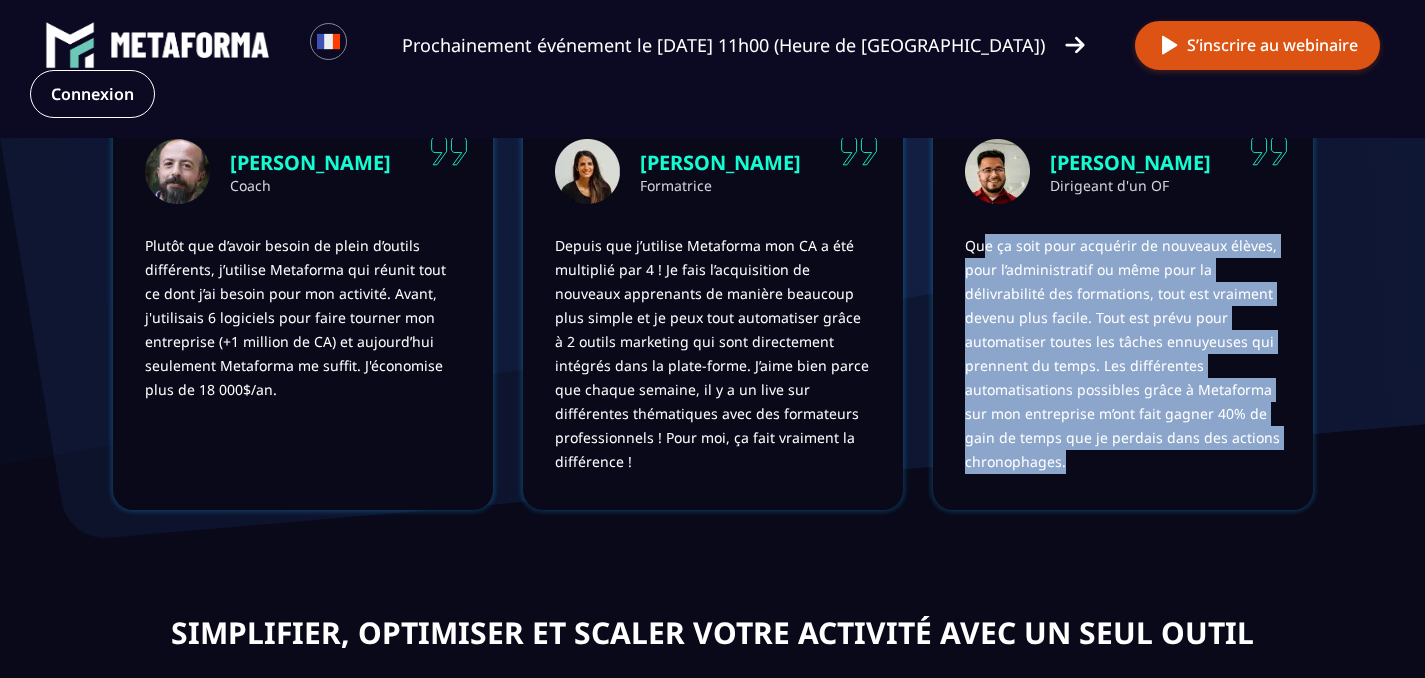 drag, startPoint x: 981, startPoint y: 254, endPoint x: 1160, endPoint y: 483, distance: 290.65787 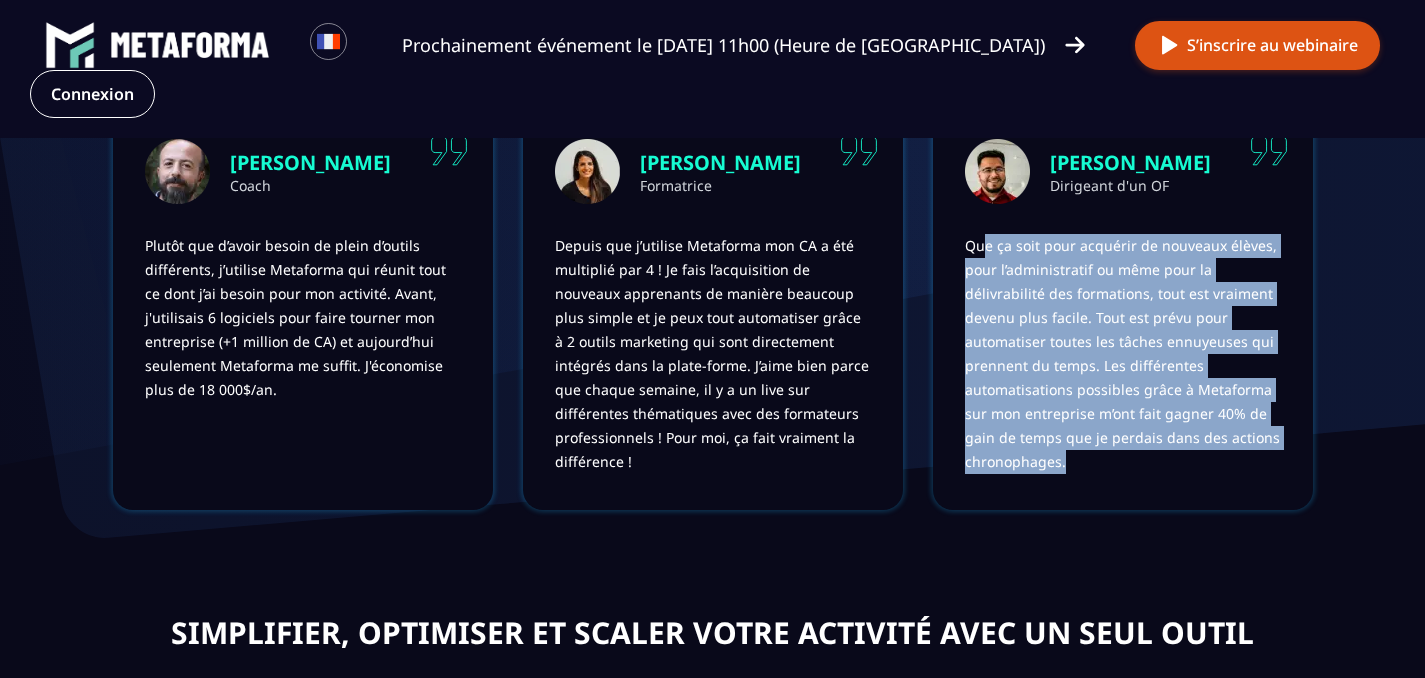 click on "Julien Dirigeant d'un OF Que ça soit pour acquérir de nouveaux élèves, pour l’administratif ou même pour la délivrabilité des formations, tout est vraiment devenu plus facile. Tout est prévu pour automatiser toutes les tâches ennuyeuses qui prennent du temps. Les différentes automatisations possibles grâce à Metaforma sur mon entreprise m’ont fait gagner 40% de gain de temps que je perdais dans des actions chronophages." at bounding box center [1123, 310] 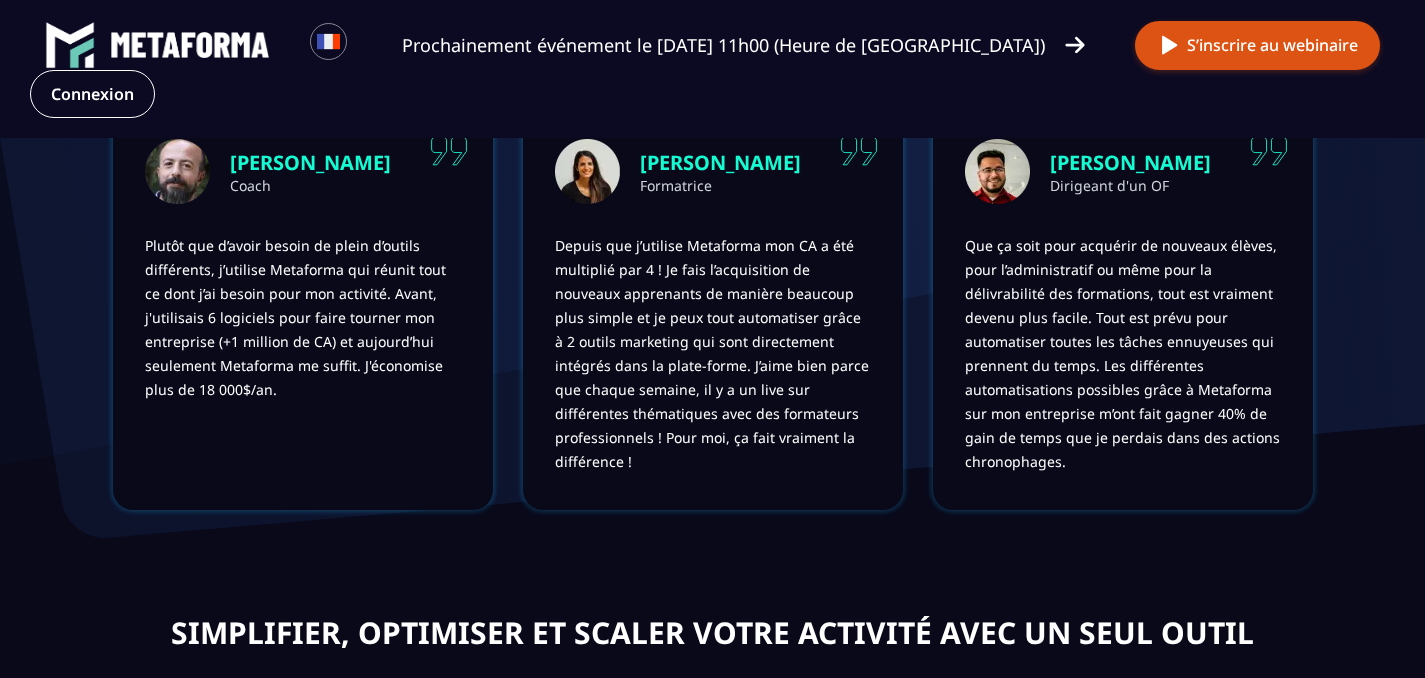 click on "Que ça soit pour acquérir de nouveaux élèves, pour l’administratif ou même pour la délivrabilité des formations, tout est vraiment devenu plus facile. Tout est prévu pour automatiser toutes les tâches ennuyeuses qui prennent du temps. Les différentes automatisations possibles grâce à Metaforma sur mon entreprise m’ont fait gagner 40% de gain de temps que je perdais dans des actions chronophages." at bounding box center [1123, 354] 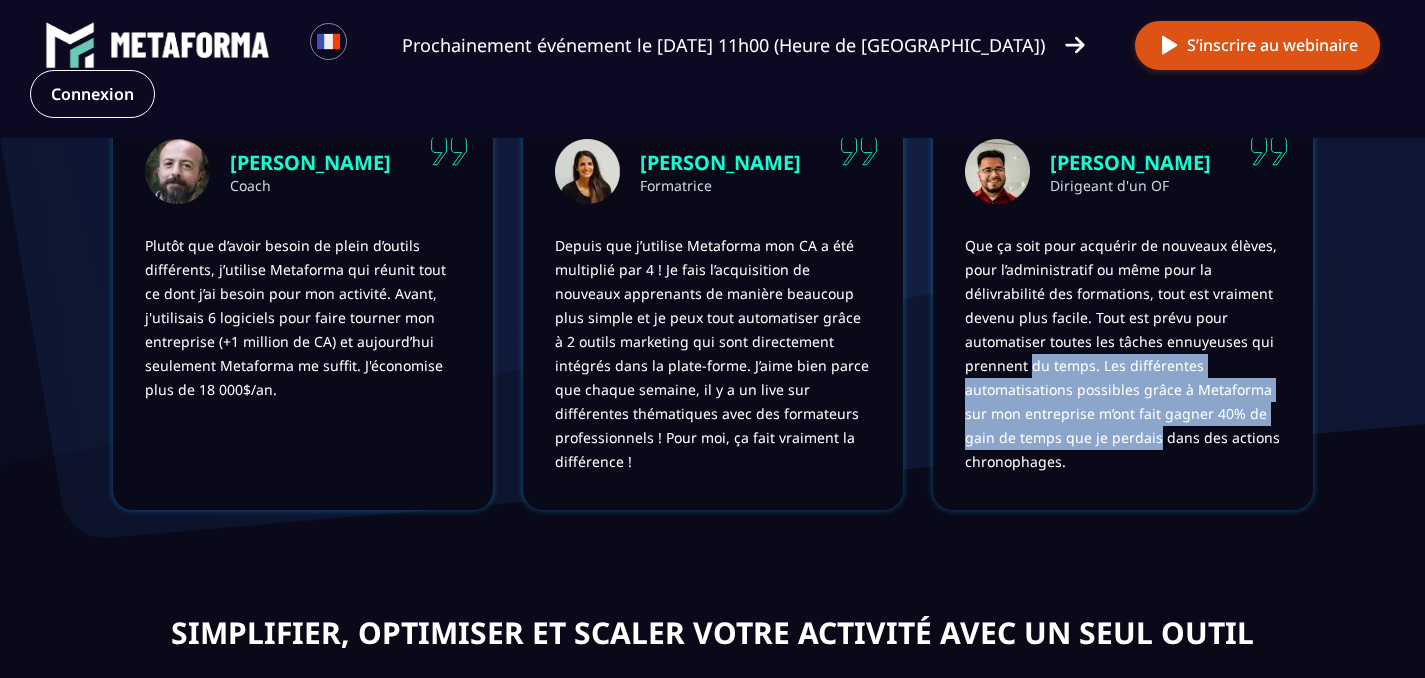 drag, startPoint x: 1143, startPoint y: 453, endPoint x: 1038, endPoint y: 360, distance: 140.26404 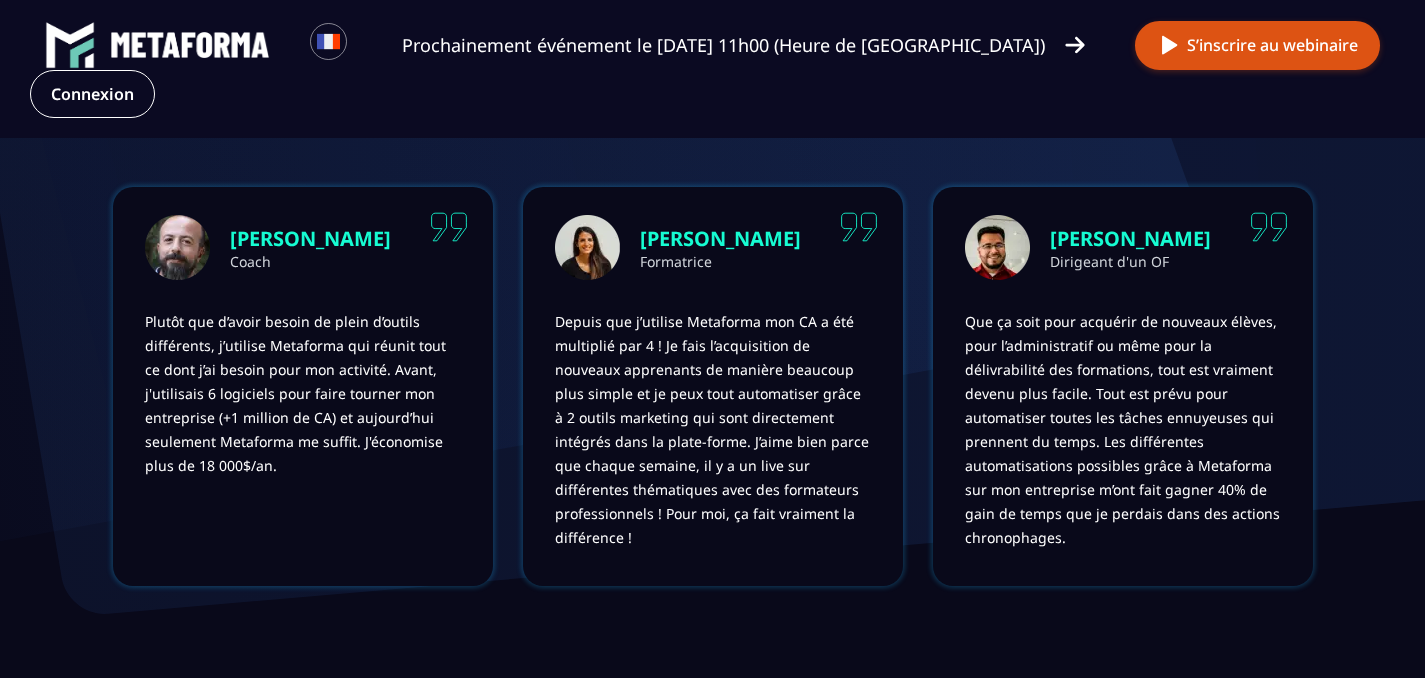 scroll, scrollTop: 587, scrollLeft: 0, axis: vertical 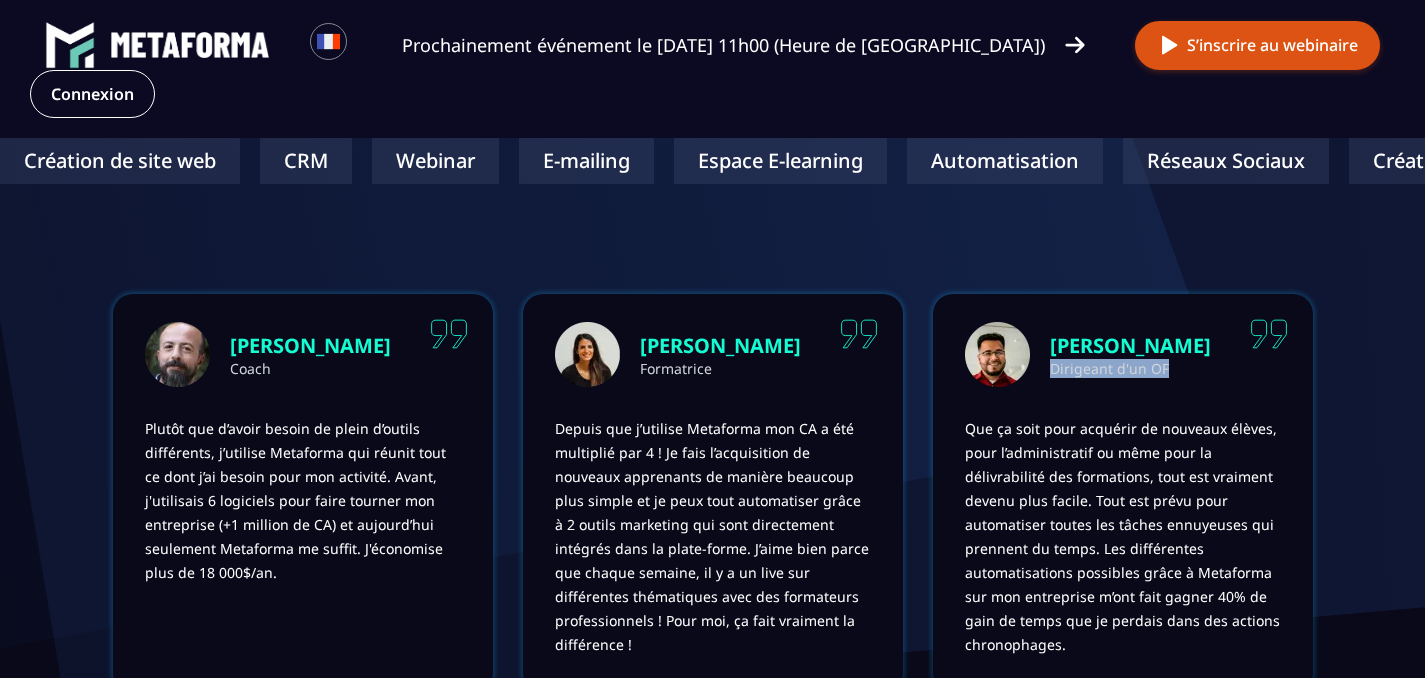 drag, startPoint x: 1052, startPoint y: 375, endPoint x: 1298, endPoint y: 397, distance: 246.98178 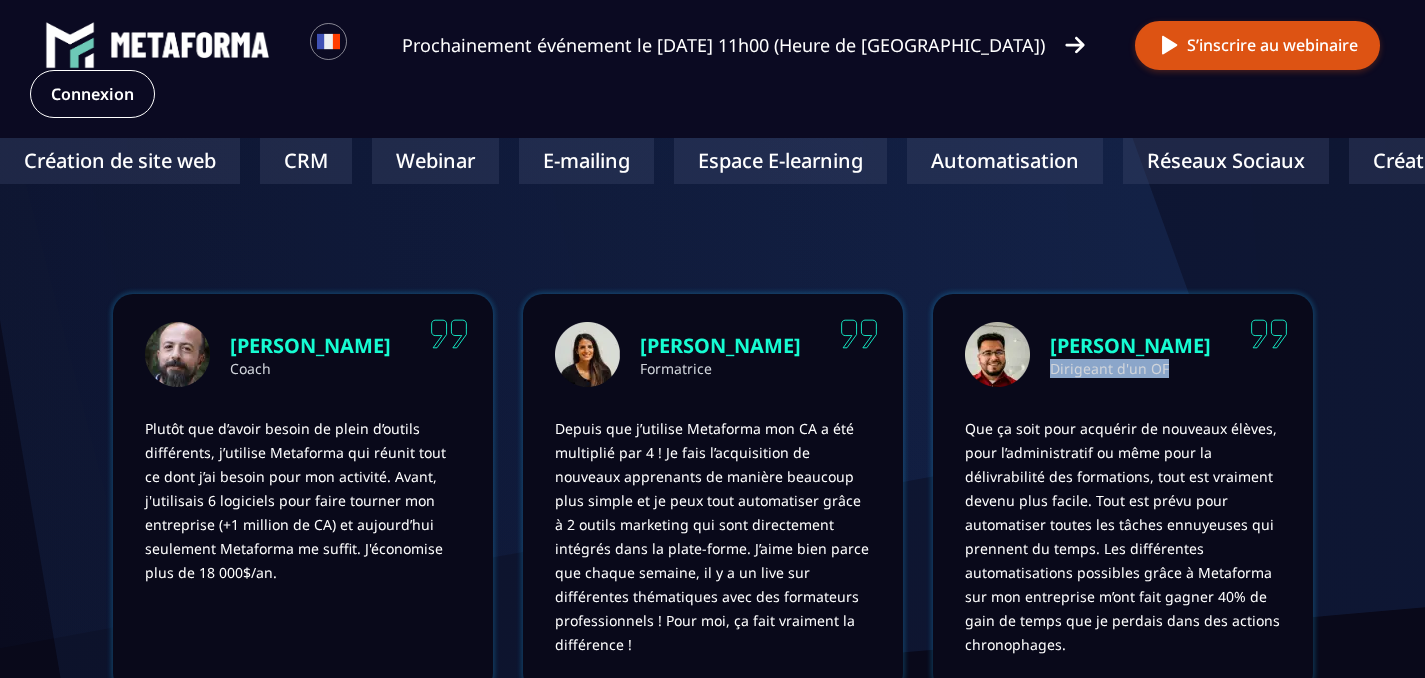 click on "Julien Dirigeant d'un OF Que ça soit pour acquérir de nouveaux élèves, pour l’administratif ou même pour la délivrabilité des formations, tout est vraiment devenu plus facile. Tout est prévu pour automatiser toutes les tâches ennuyeuses qui prennent du temps. Les différentes automatisations possibles grâce à Metaforma sur mon entreprise m’ont fait gagner 40% de gain de temps que je perdais dans des actions chronophages." at bounding box center (1123, 493) 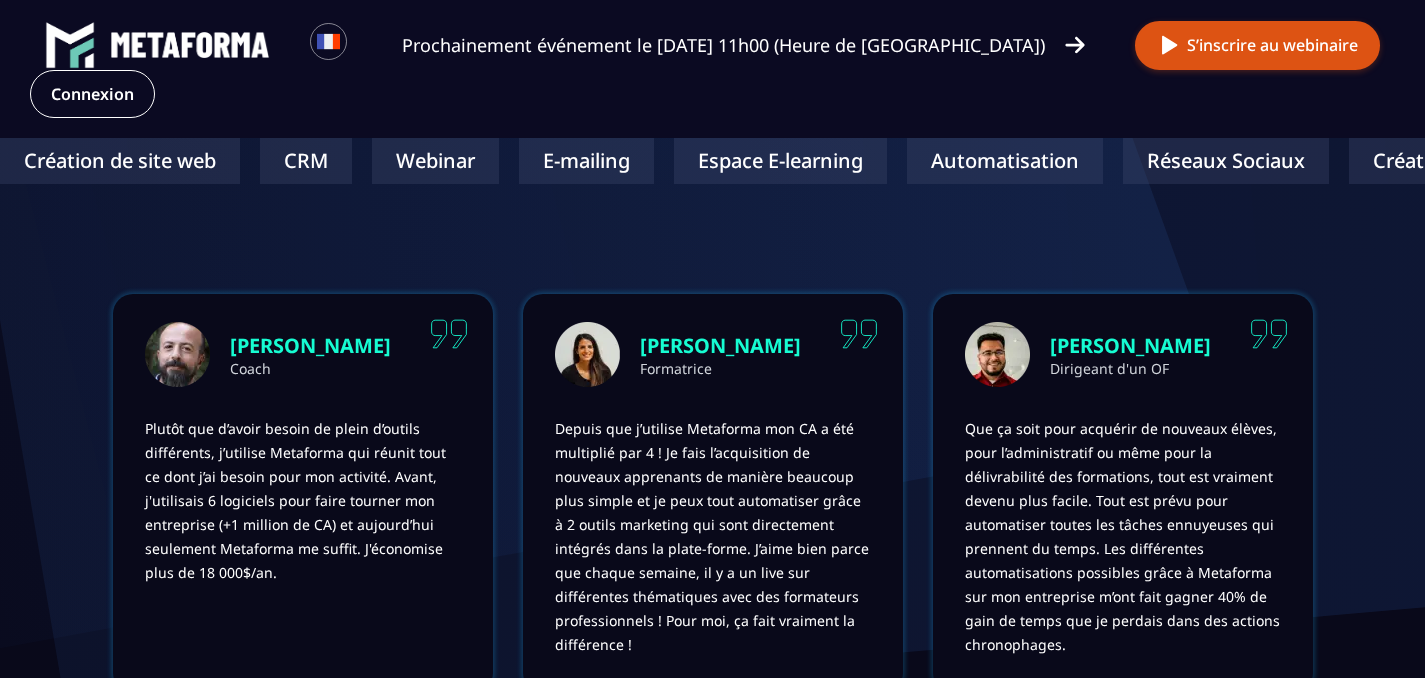 click on "Que ça soit pour acquérir de nouveaux élèves, pour l’administratif ou même pour la délivrabilité des formations, tout est vraiment devenu plus facile. Tout est prévu pour automatiser toutes les tâches ennuyeuses qui prennent du temps. Les différentes automatisations possibles grâce à Metaforma sur mon entreprise m’ont fait gagner 40% de gain de temps que je perdais dans des actions chronophages." at bounding box center [1123, 537] 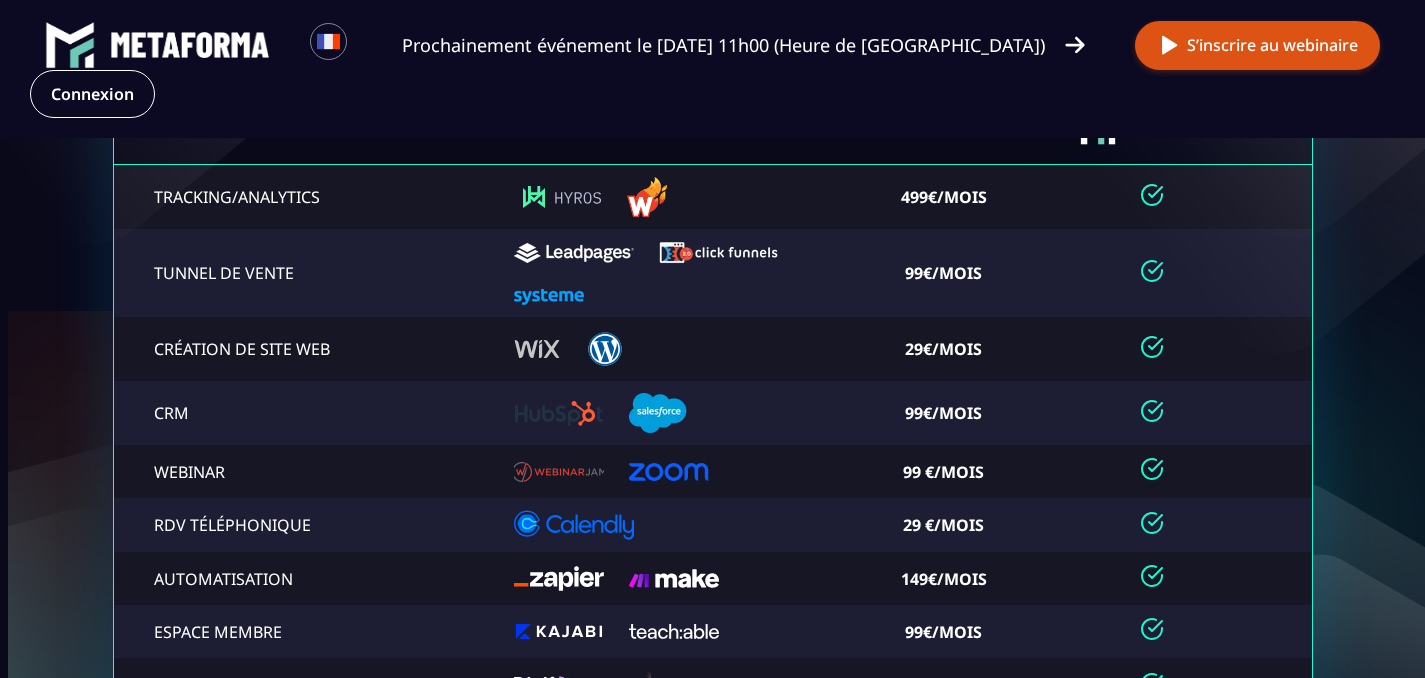 scroll, scrollTop: 4343, scrollLeft: 0, axis: vertical 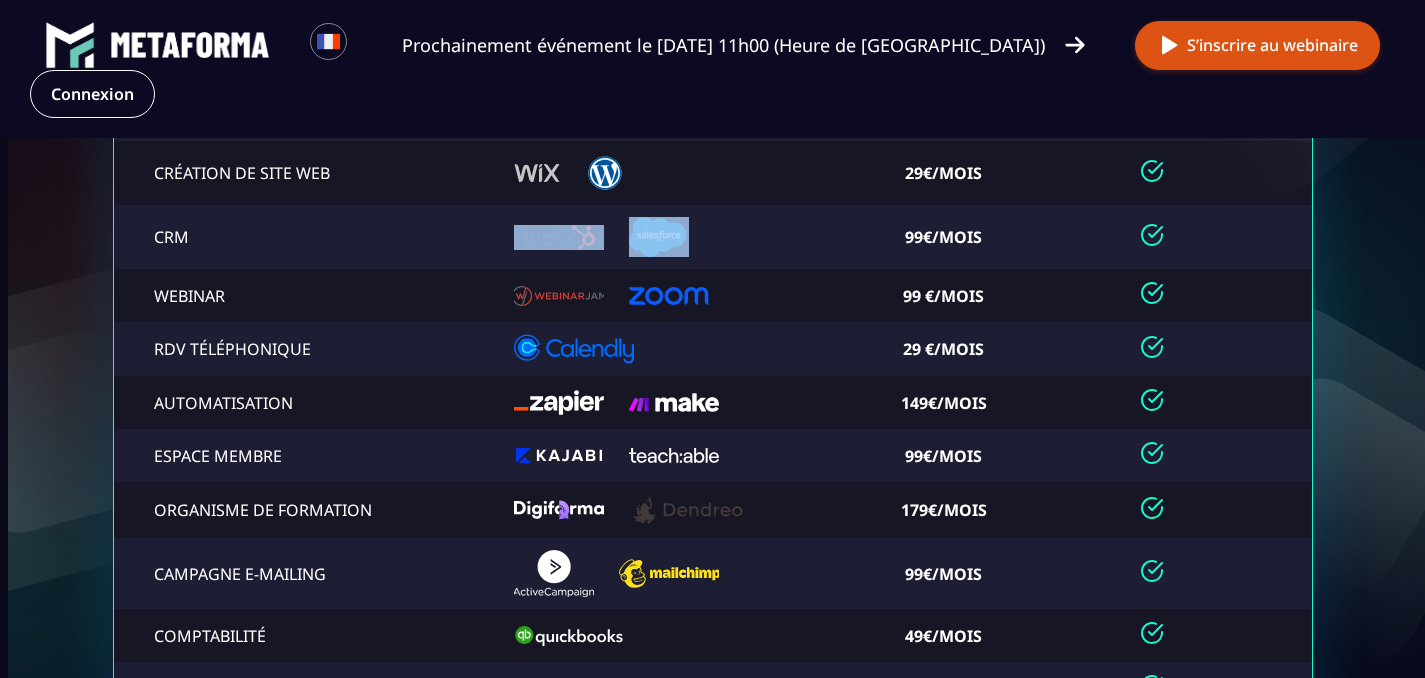 drag, startPoint x: 481, startPoint y: 275, endPoint x: 753, endPoint y: 275, distance: 272 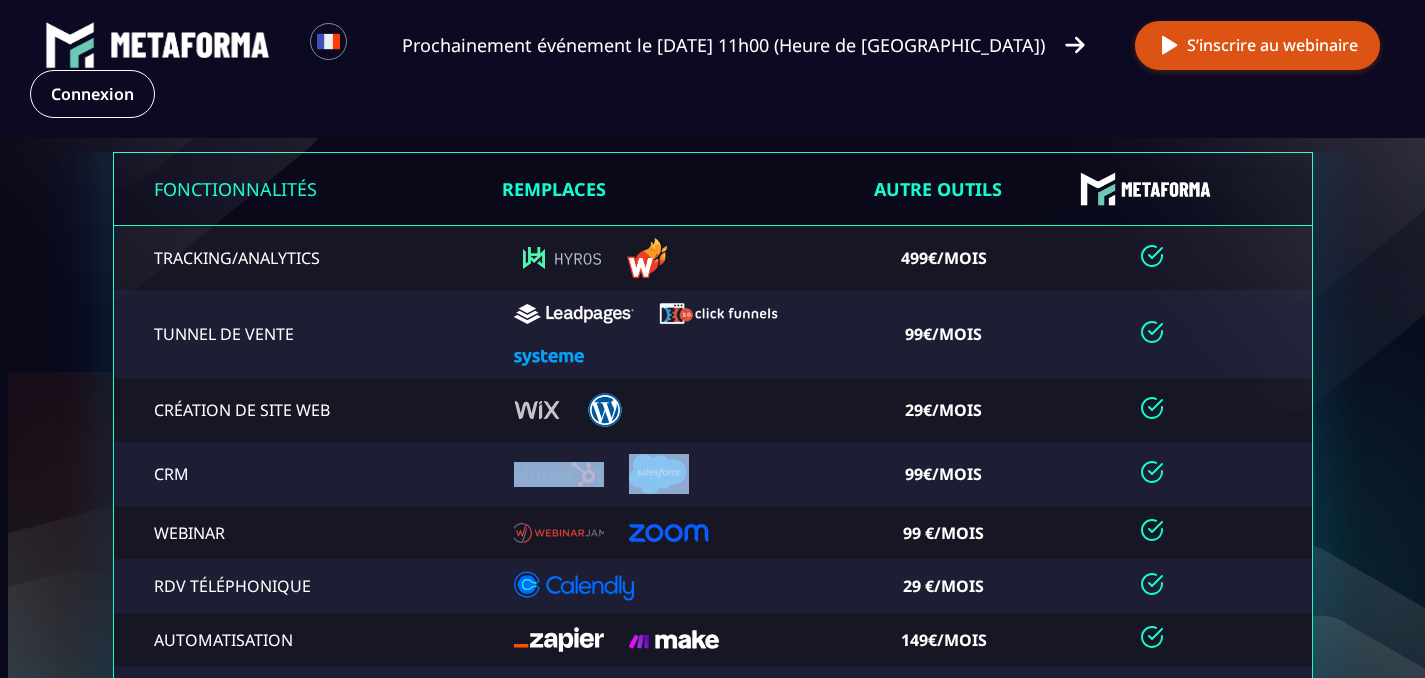 scroll, scrollTop: 4478, scrollLeft: 0, axis: vertical 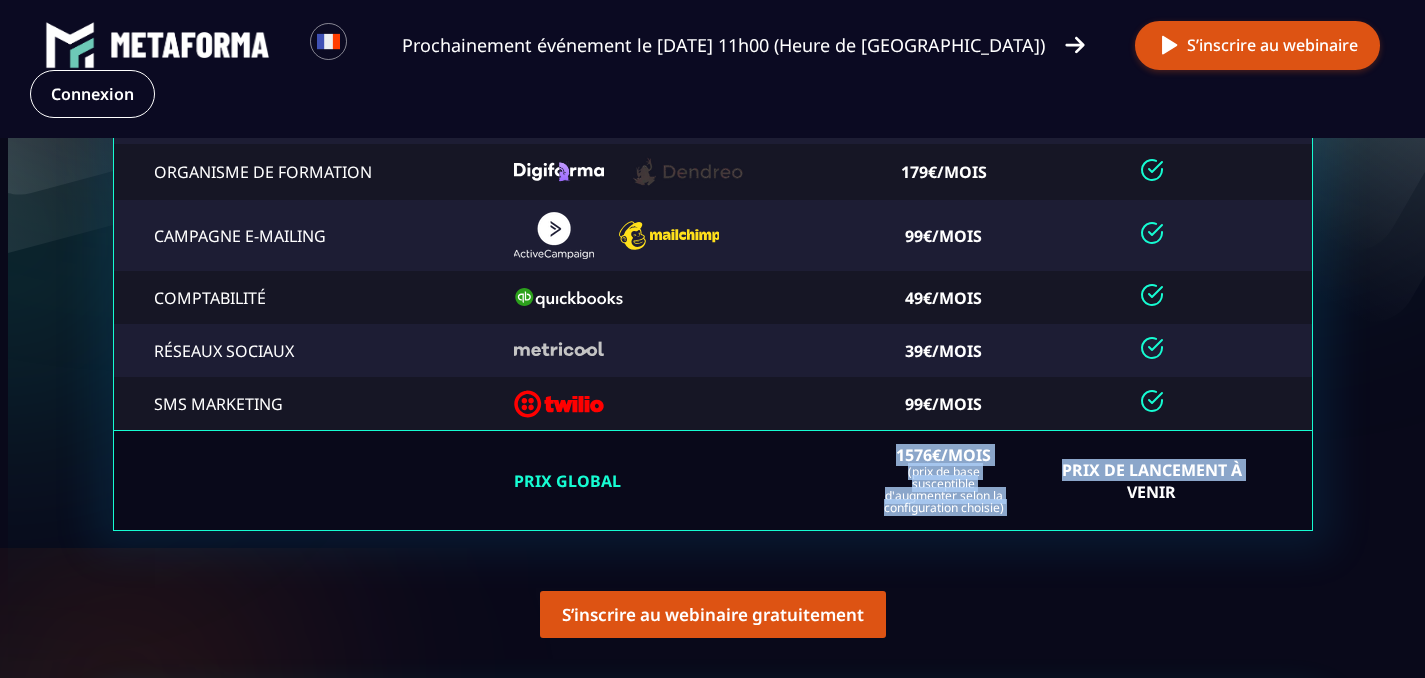 drag, startPoint x: 856, startPoint y: 471, endPoint x: 1085, endPoint y: 525, distance: 235.28069 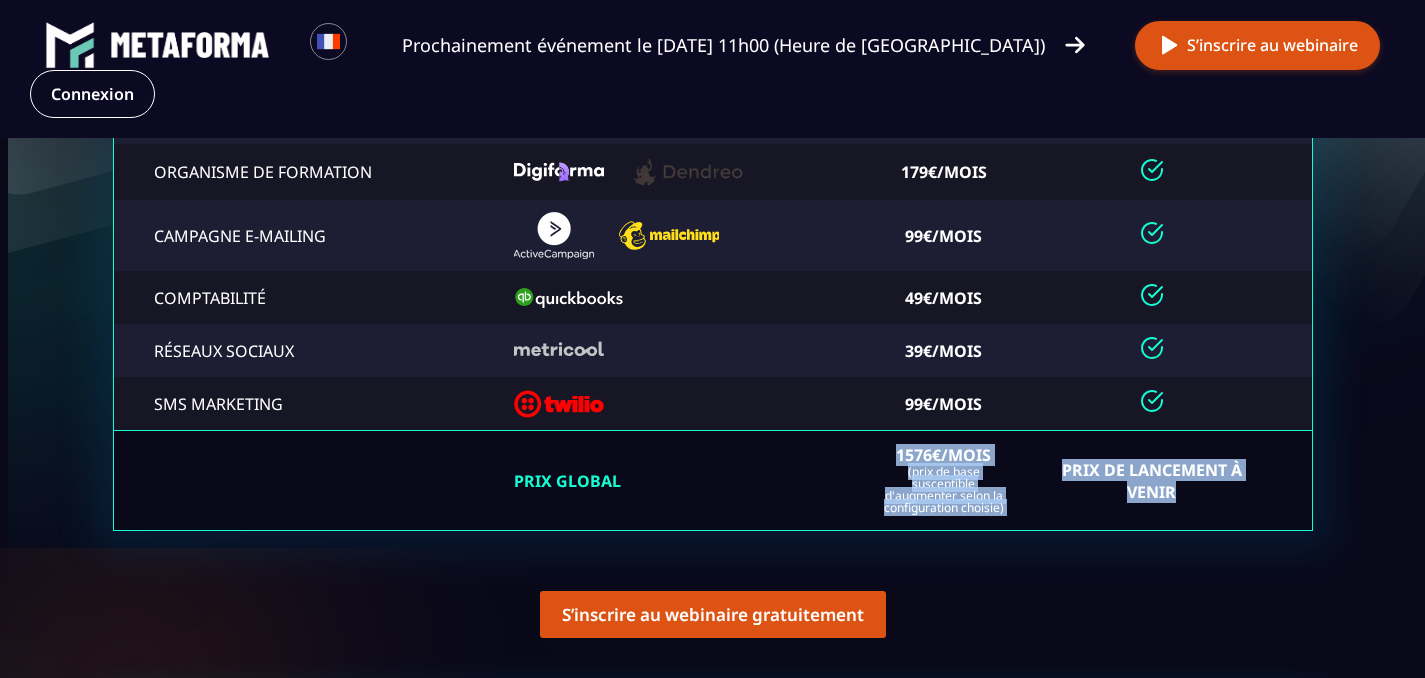 click on "Prix de Lancement à venir" at bounding box center (1174, 481) 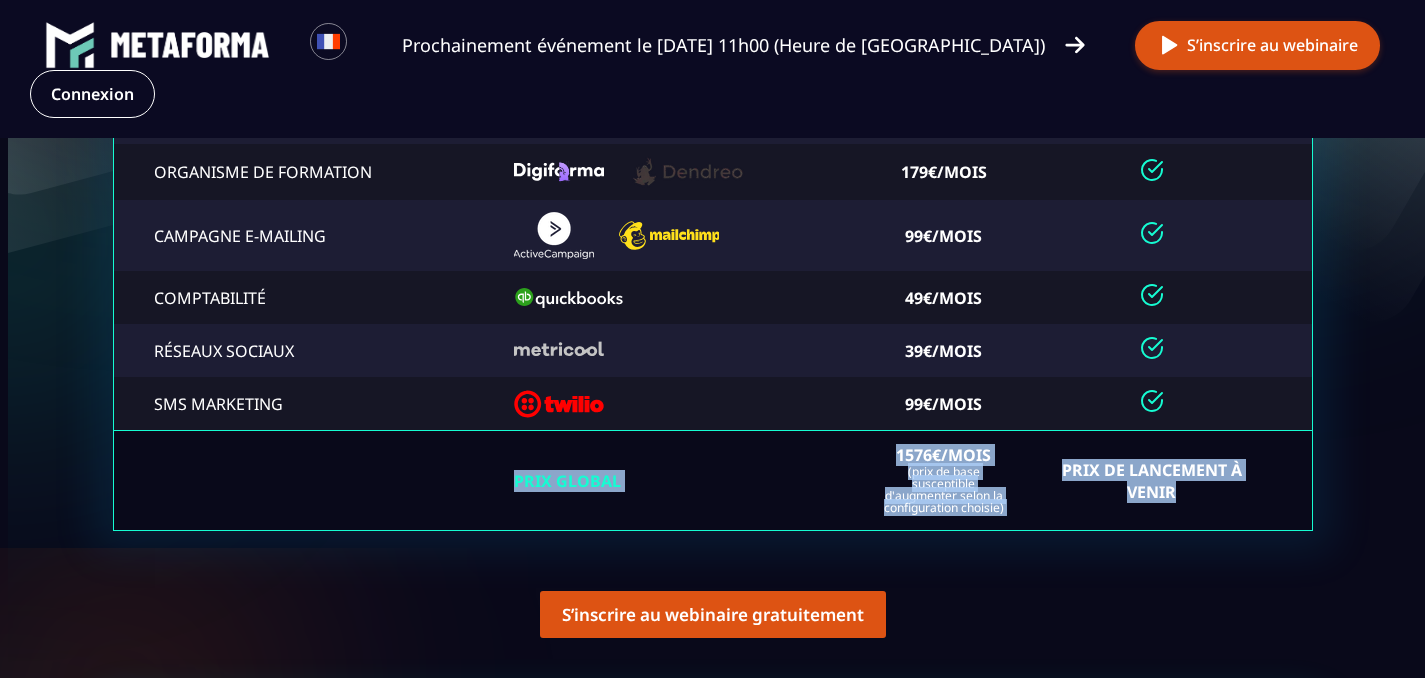 drag, startPoint x: 1042, startPoint y: 526, endPoint x: 849, endPoint y: 473, distance: 200.14494 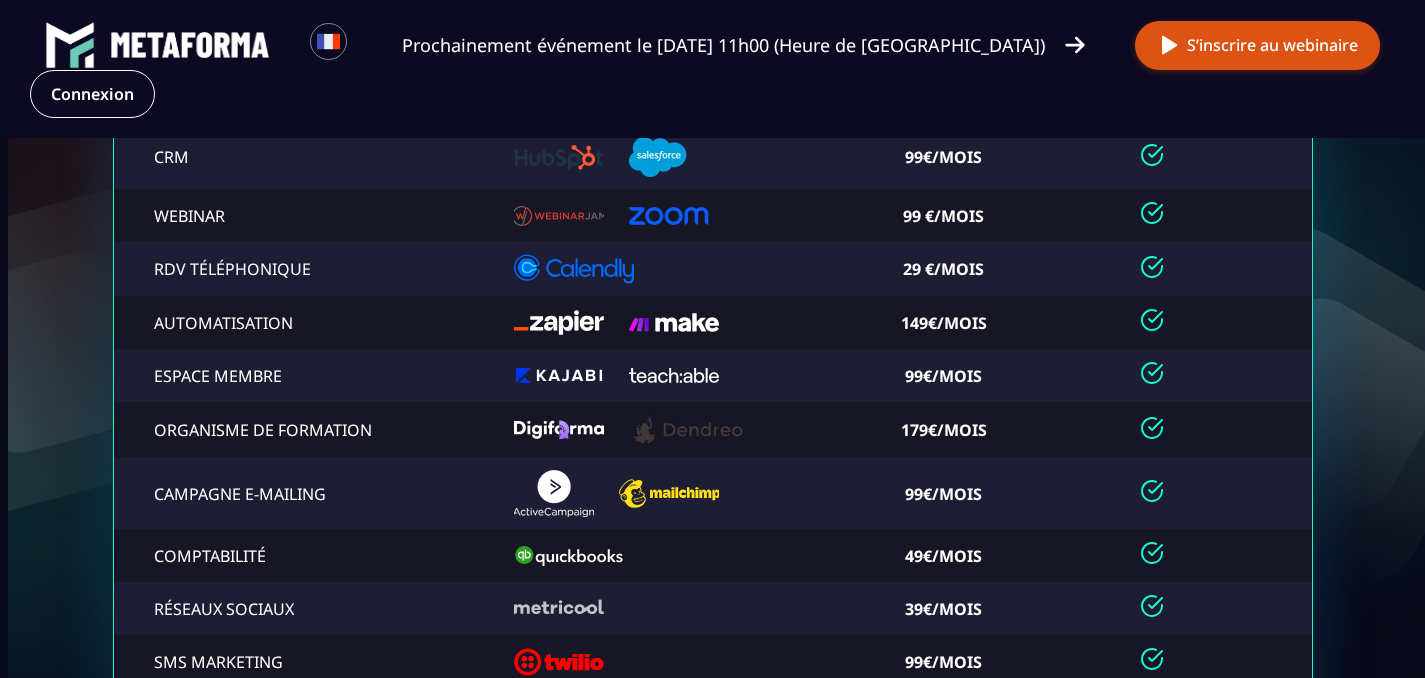 scroll, scrollTop: 4486, scrollLeft: 0, axis: vertical 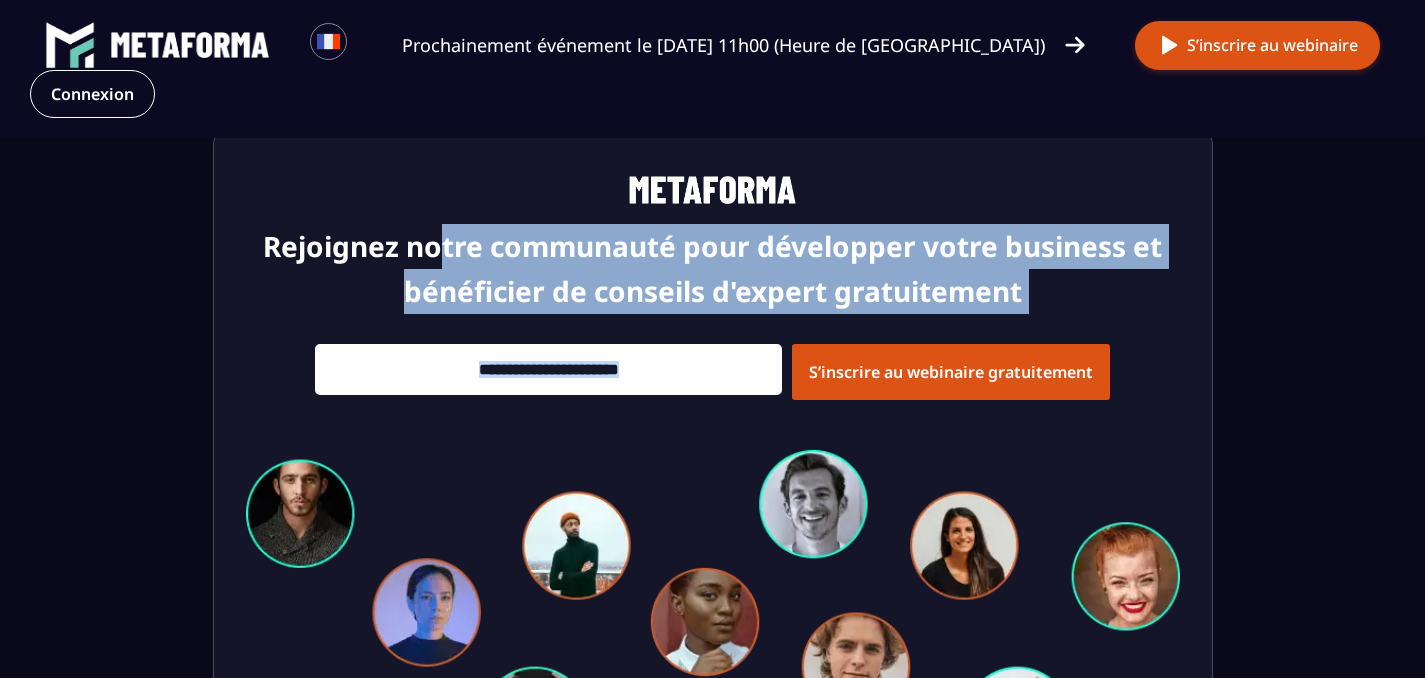 drag, startPoint x: 436, startPoint y: 270, endPoint x: 912, endPoint y: 353, distance: 483.18216 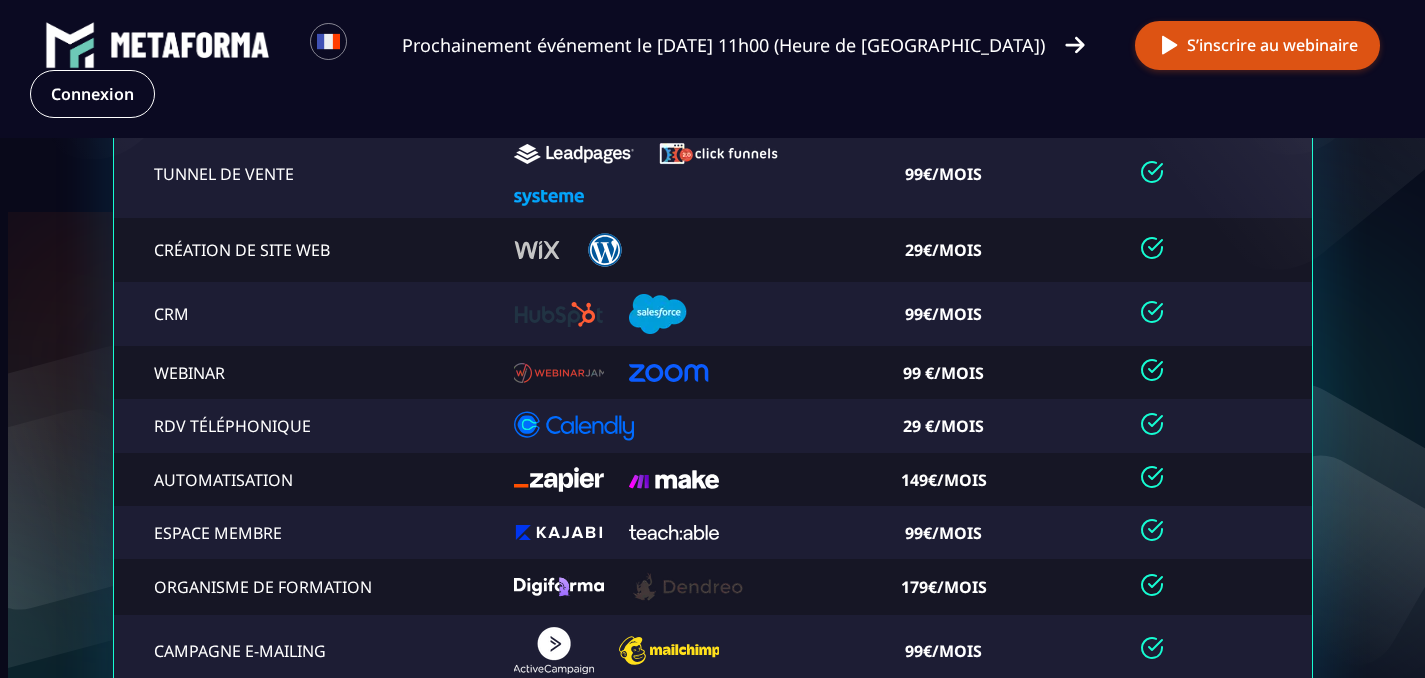 scroll, scrollTop: 4331, scrollLeft: 0, axis: vertical 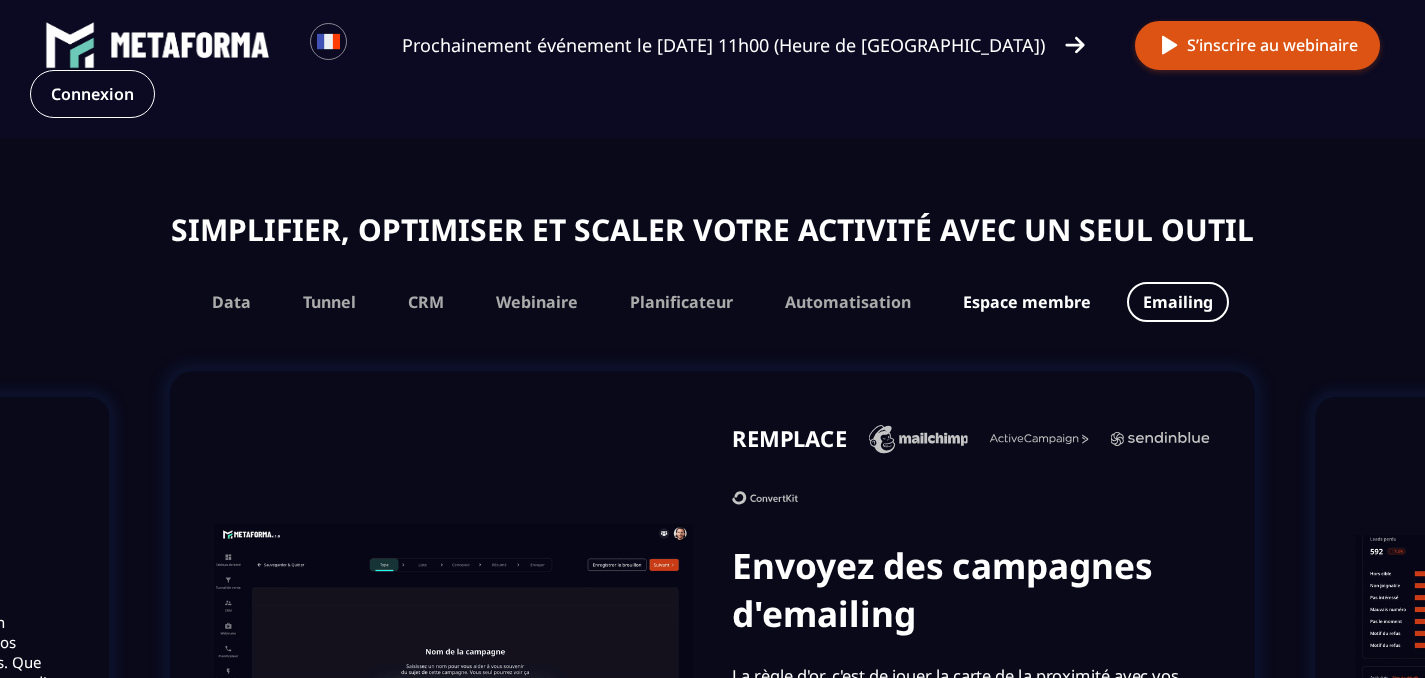 click on "Espace membre" at bounding box center [1027, 302] 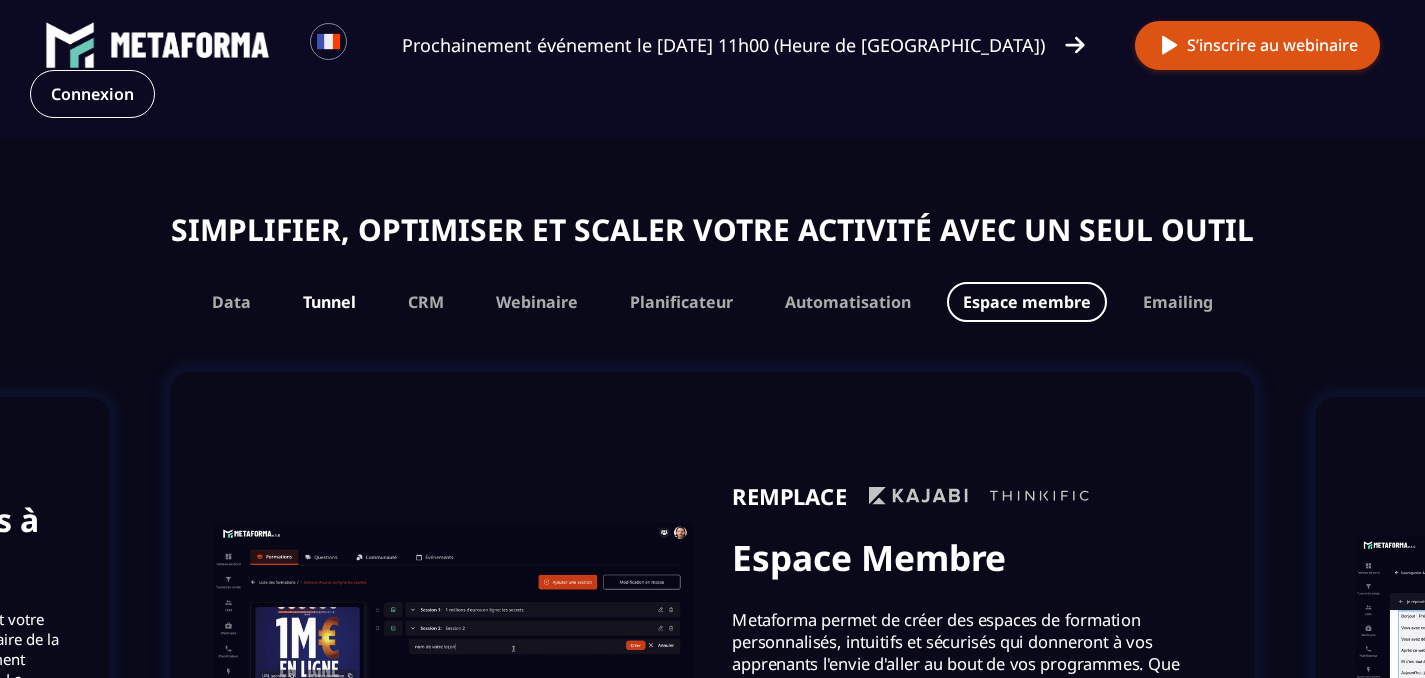 click on "Tunnel" at bounding box center (329, 302) 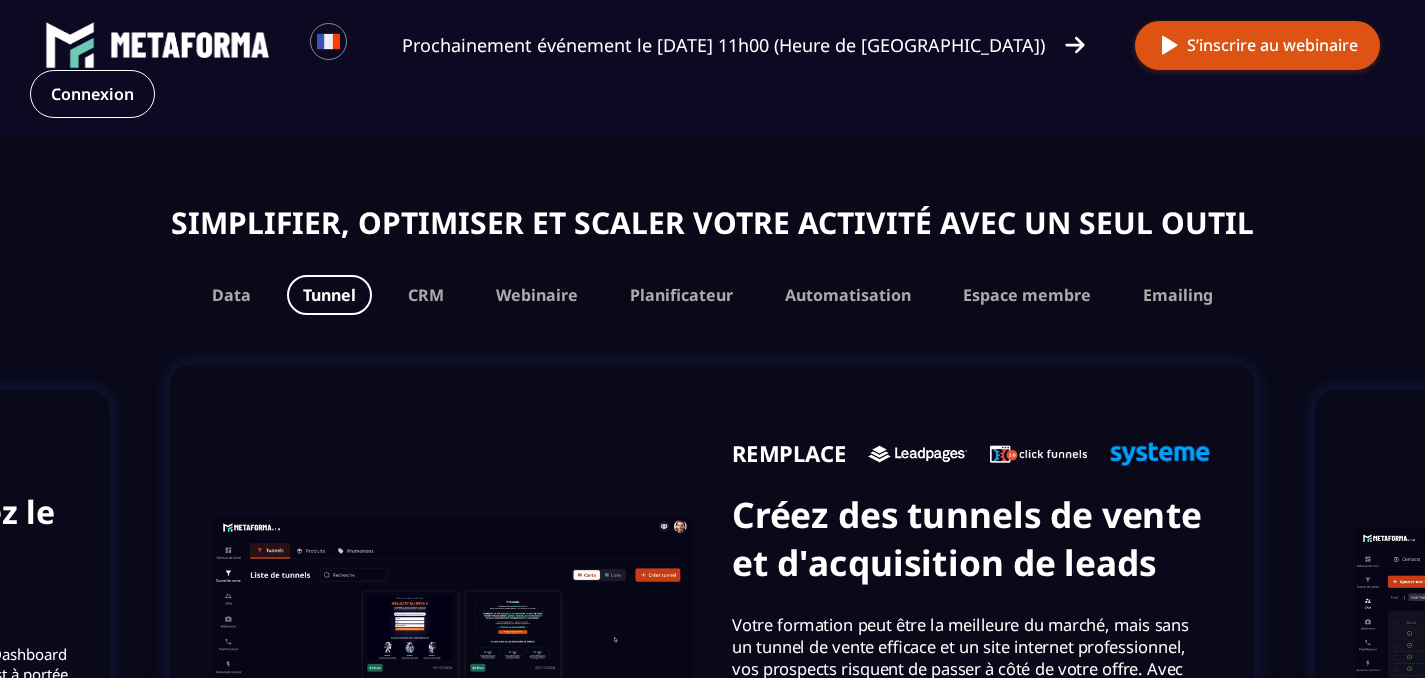 scroll, scrollTop: 1165, scrollLeft: 0, axis: vertical 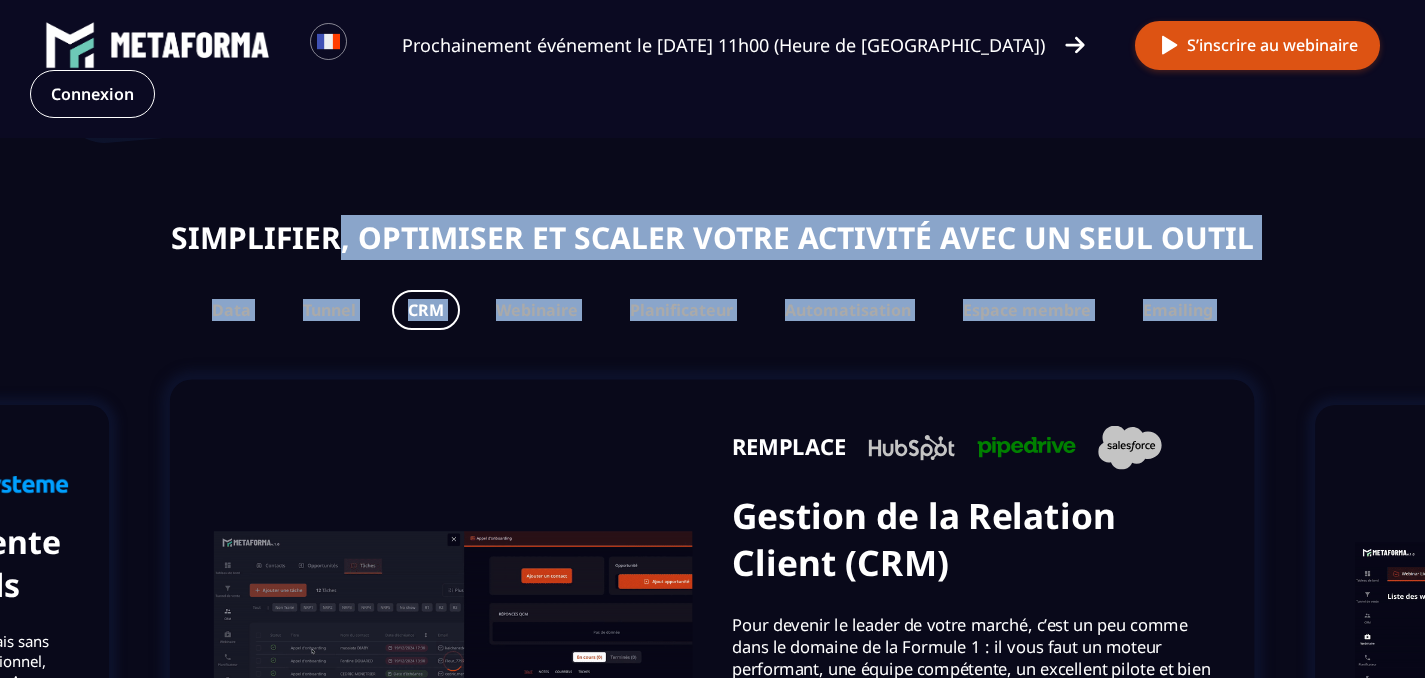 drag, startPoint x: 342, startPoint y: 262, endPoint x: 442, endPoint y: 588, distance: 340.99268 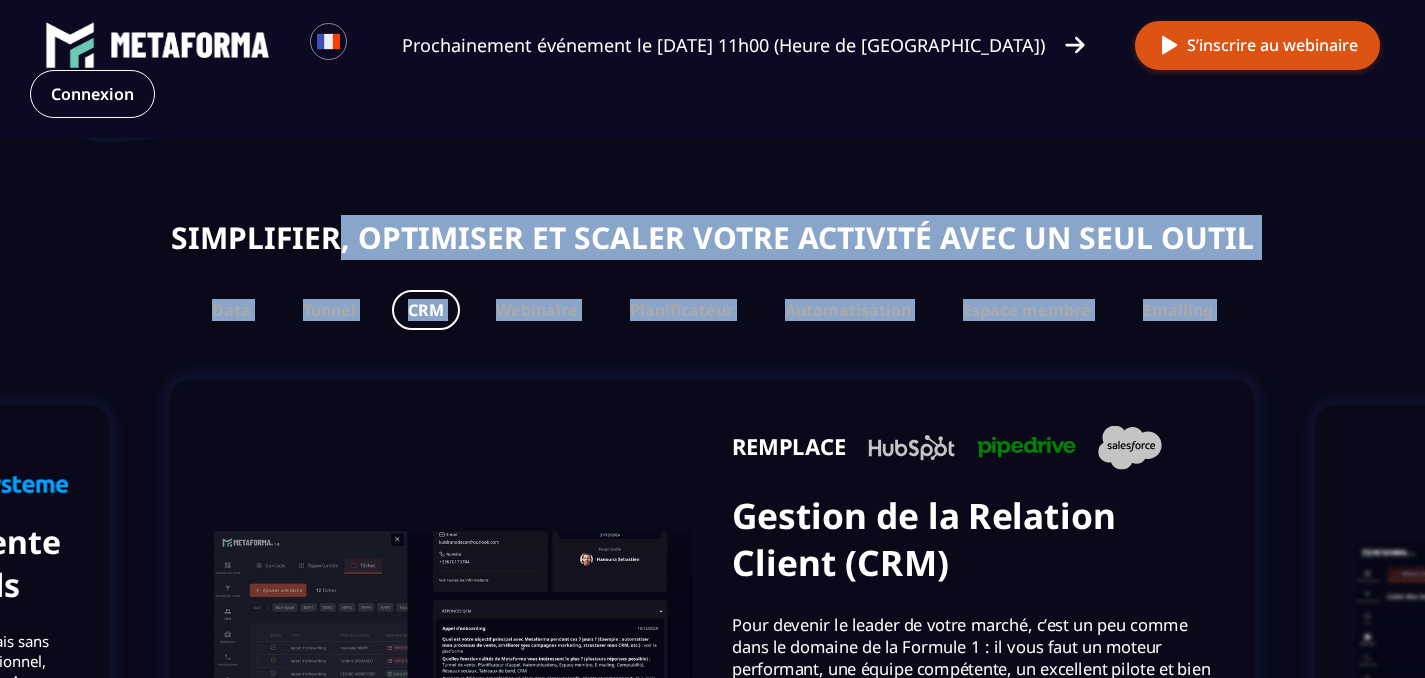 click on "Simplifier, optimiser et scaler votre activité avec un seul outil Data Tunnel CRM Webinaire Planificateur Automatisation Espace membre Emailing REMPLACE Tableau de bord : Prenez le contrôle total de votre activité Ne pilotez plus votre entreprise à l’aveugle ! Avec le Dashboard de Metaforma, chaque donnée clé de votre activité est à portée de main, affichée de manière claire et intuitive. Analysez vos performances, identifiez vos opportunités et optimisez vos actions grâce à des indicateurs précis comme les leads générés, le chiffre d’affaires, le coût d’acquisition ou encore les taux de conversion. 🎯 Boostez votre vision REMPLACE Créez des tunnels de vente et d'acquisition de leads 🚀 Attirez + de clients REMPLACE Gestion de la Relation Client (CRM) 🤝 Optimisez vos ventes REMPLACE Créez vos webinars 🎥 Convertir en direct REMPLACE Planificateur de RDV téléphonique 📅 Simplifiez vos RDV REMPLACE Automatisez vos tâches à 90% ⚙️ Libérez votre temps REMPLACE  ←" at bounding box center (712, 620) 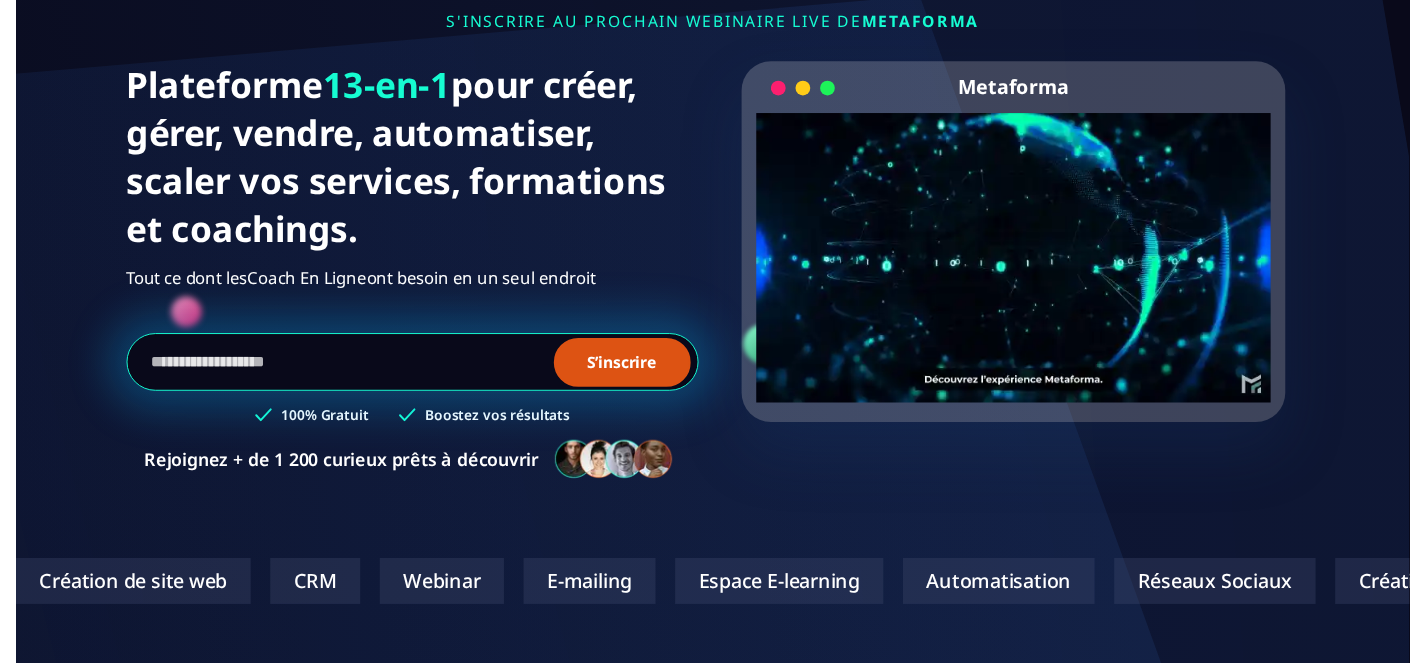 scroll, scrollTop: 0, scrollLeft: 0, axis: both 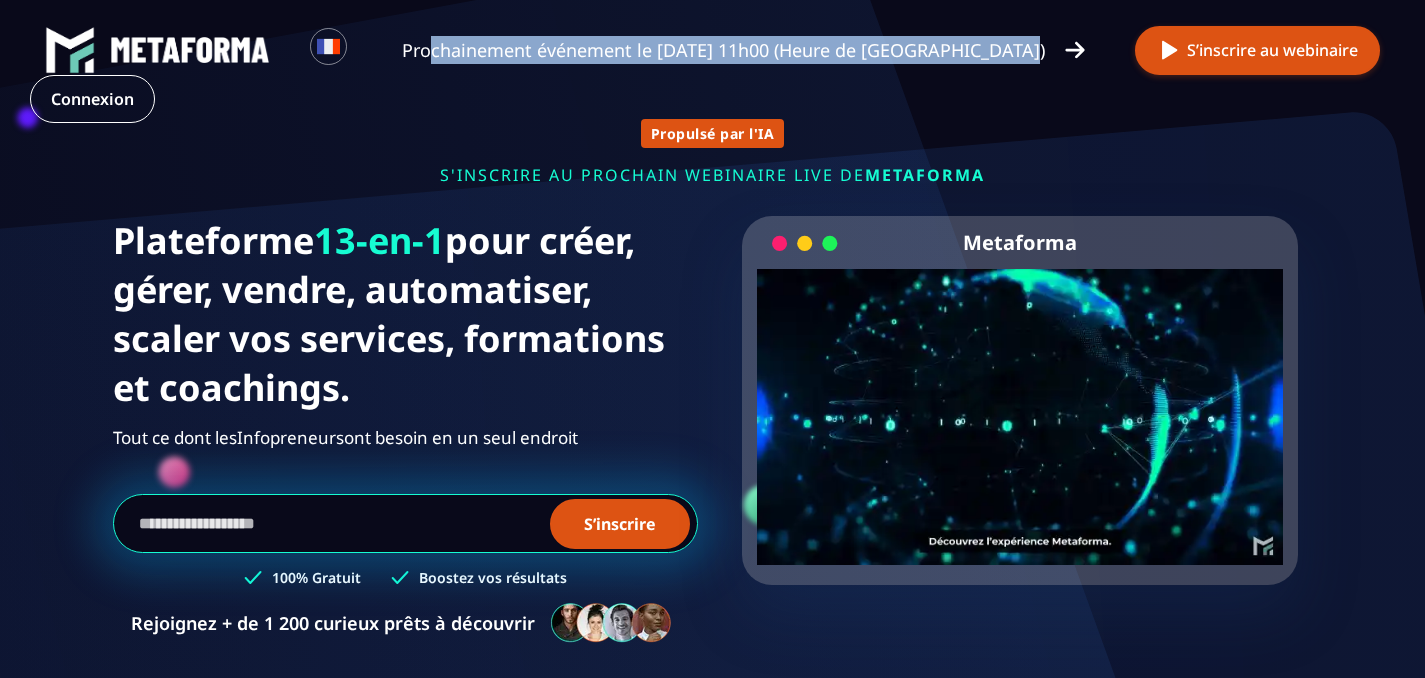 drag, startPoint x: 499, startPoint y: 47, endPoint x: 898, endPoint y: 96, distance: 401.9975 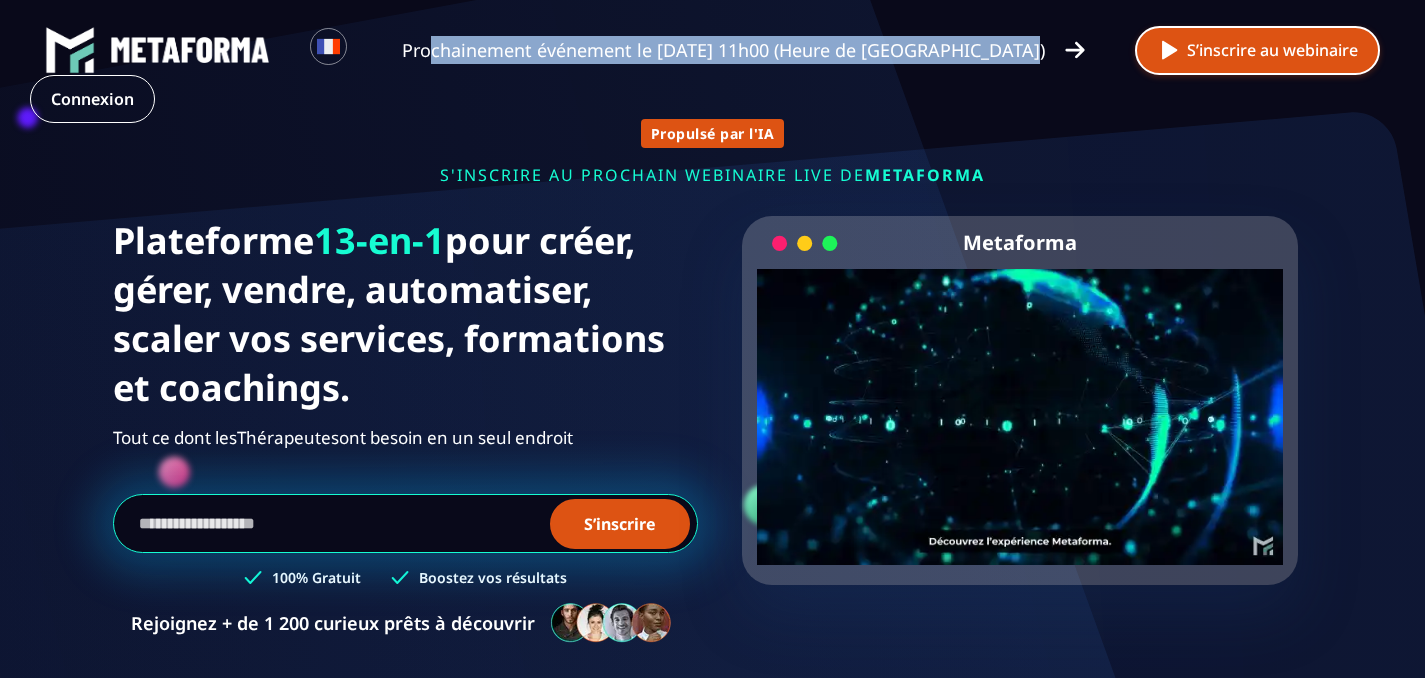 click on "S’inscrire au webinaire" at bounding box center [1257, 50] 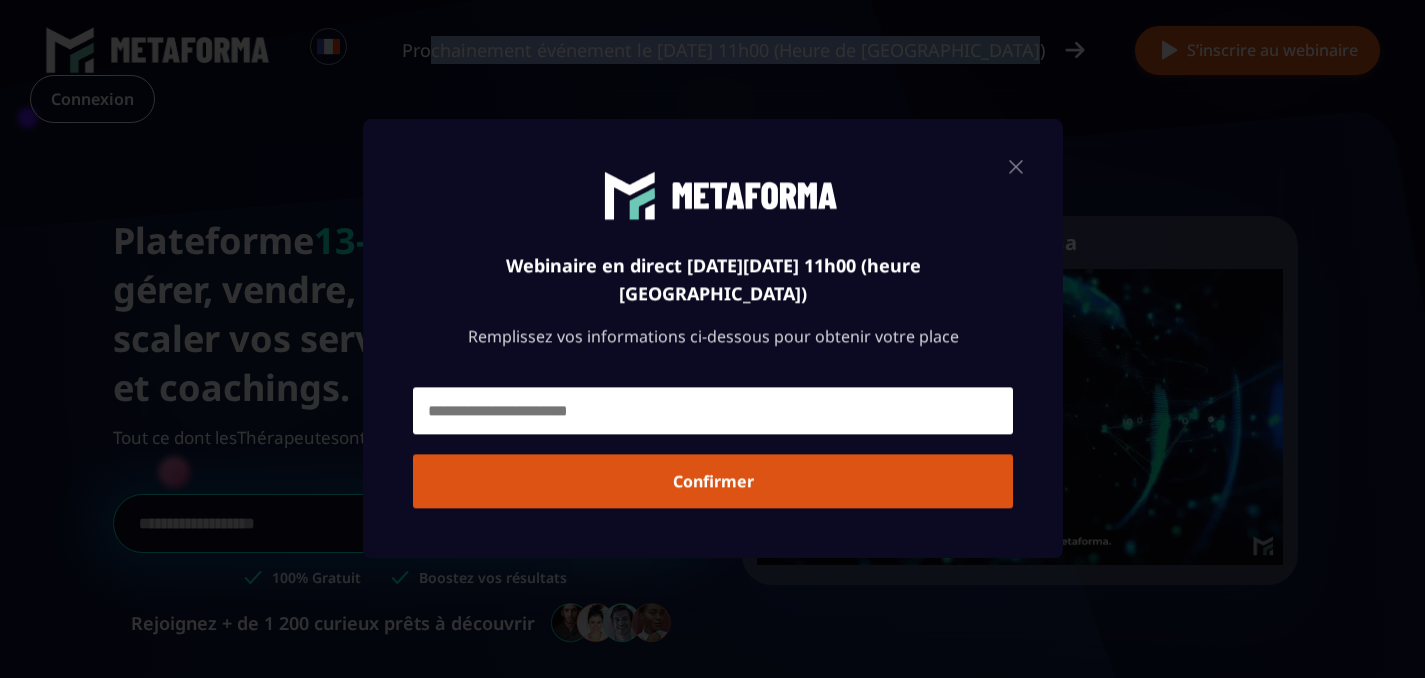 click at bounding box center (713, 411) 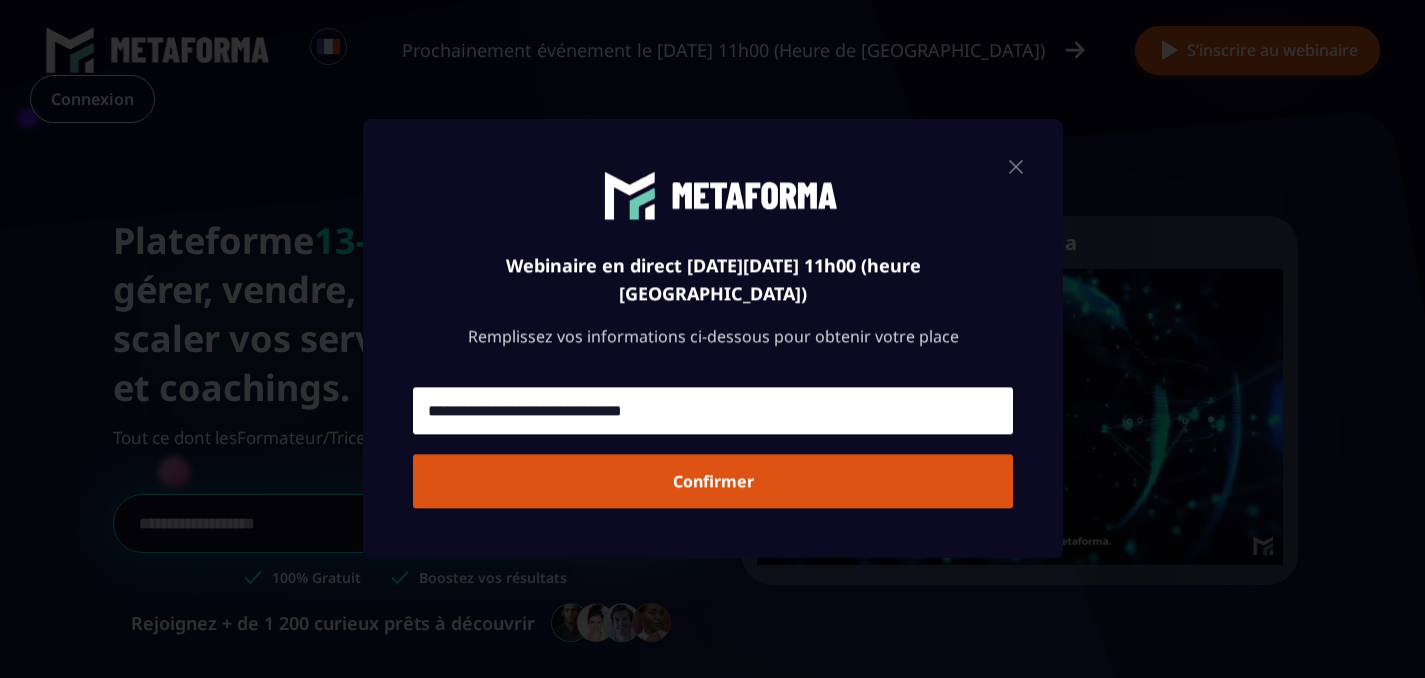 type on "**********" 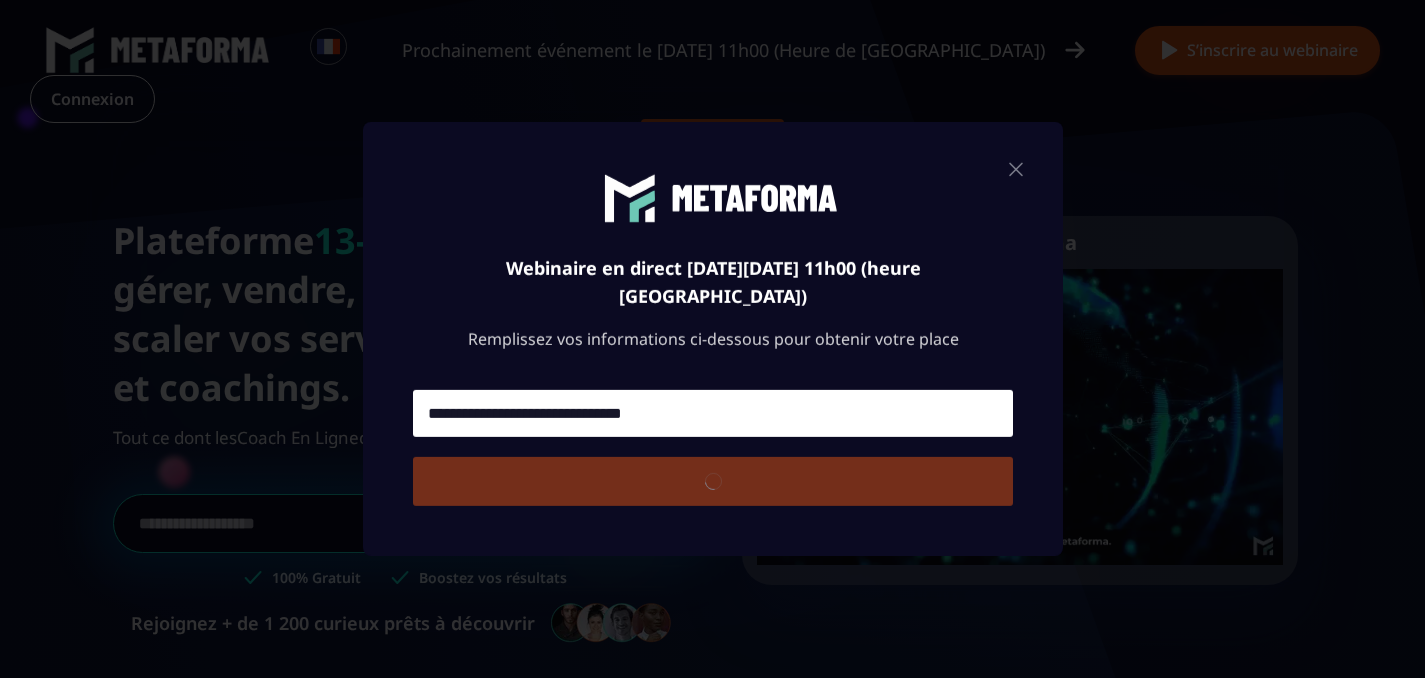 type 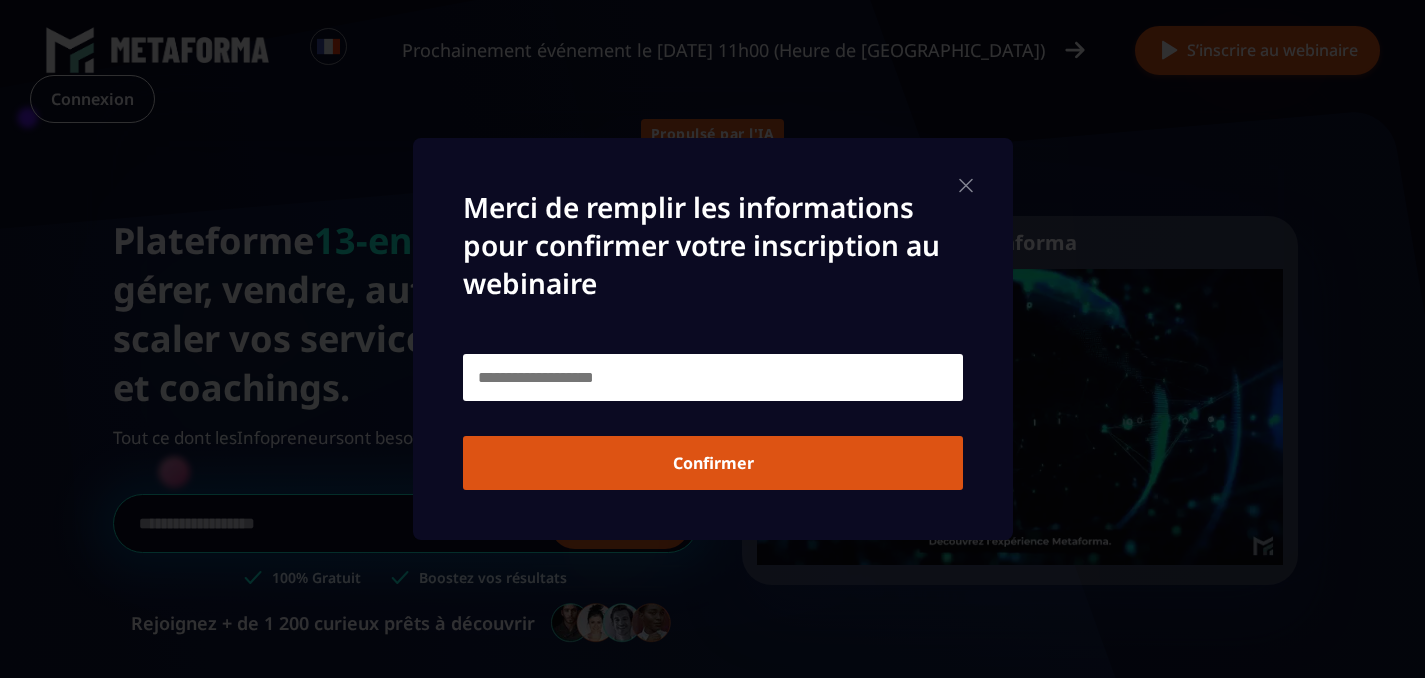 click at bounding box center (713, 377) 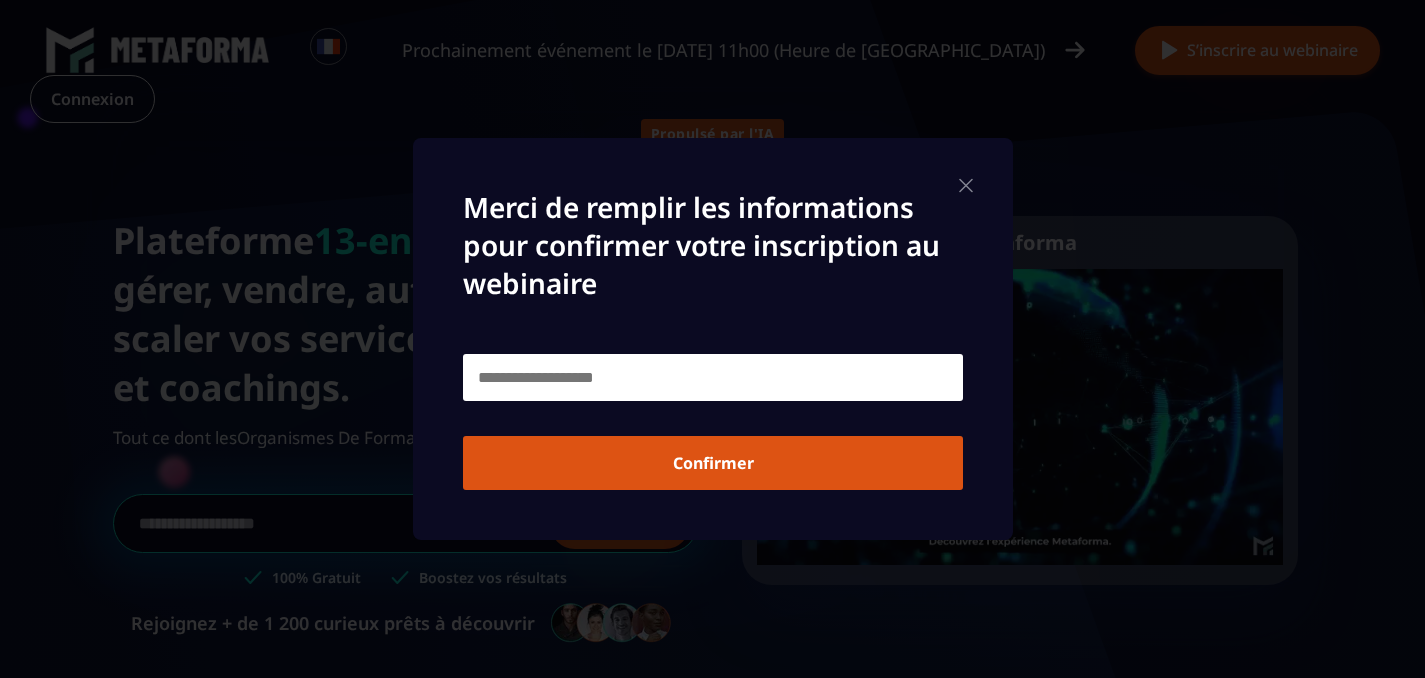 type on "**********" 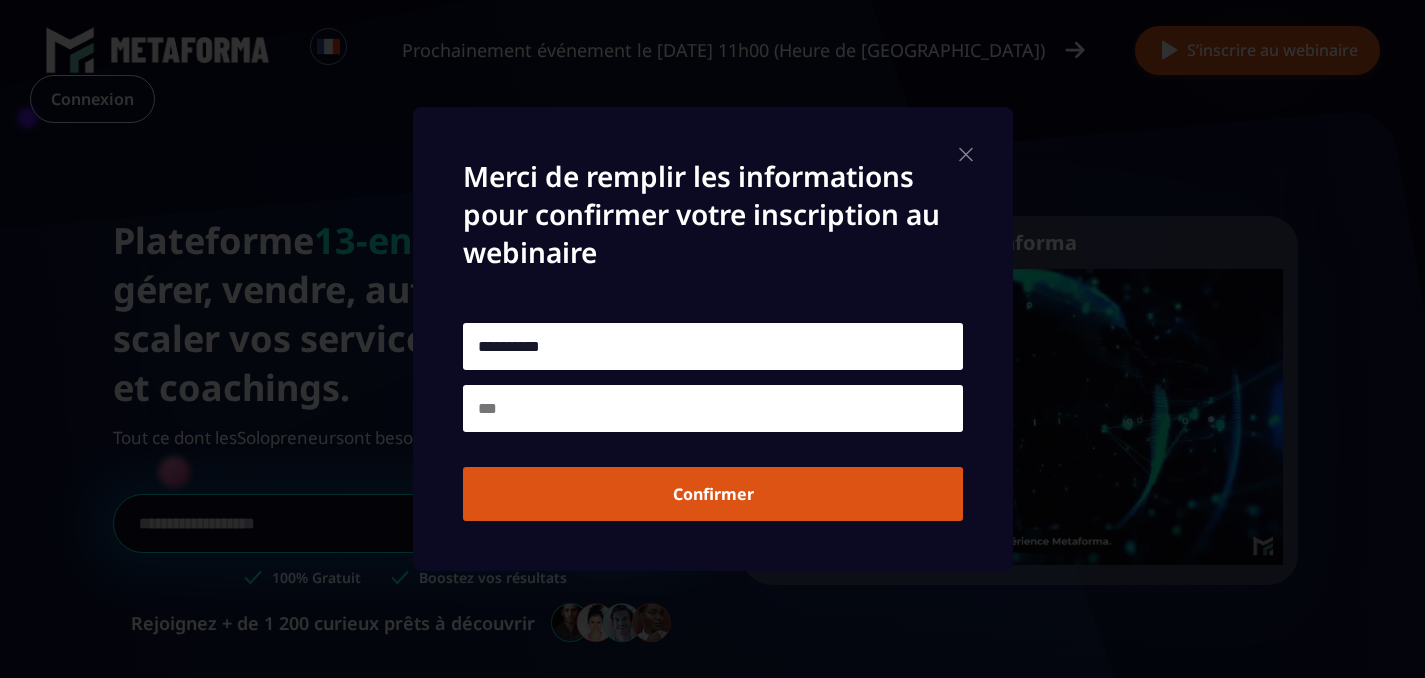 click at bounding box center (713, 408) 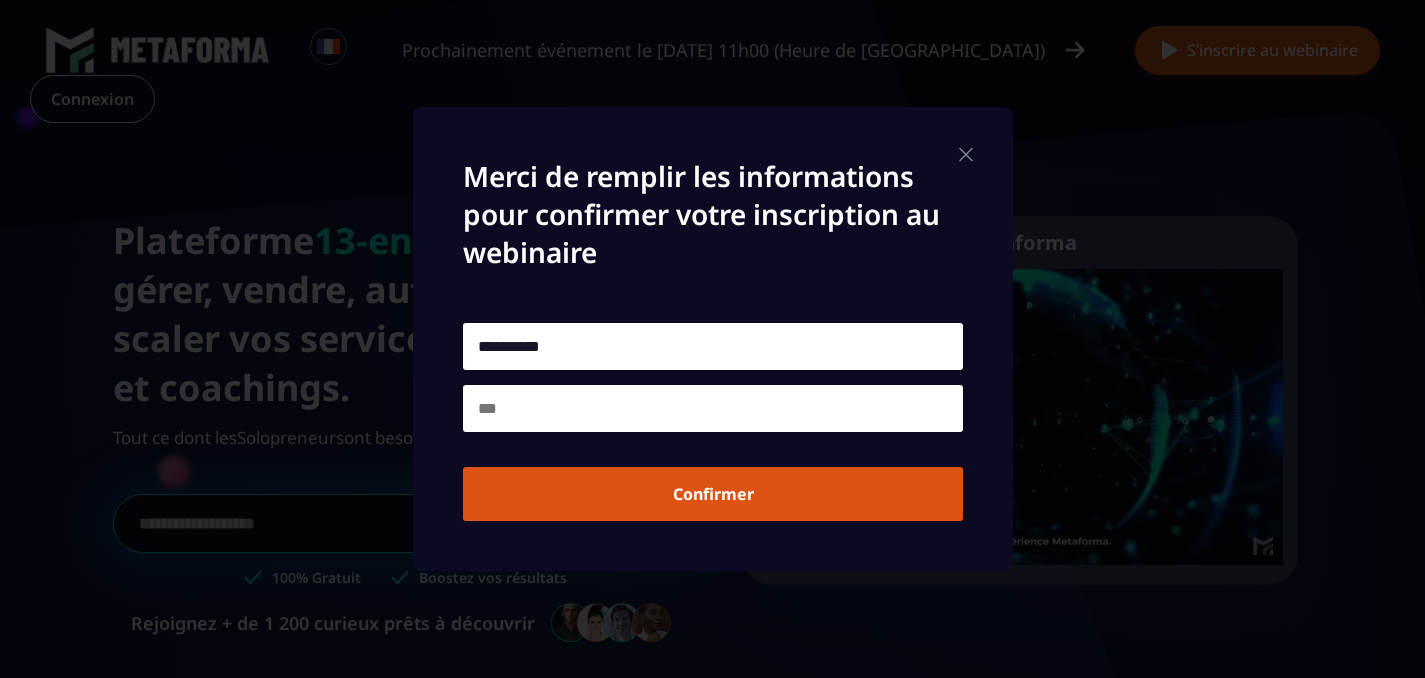 type on "********" 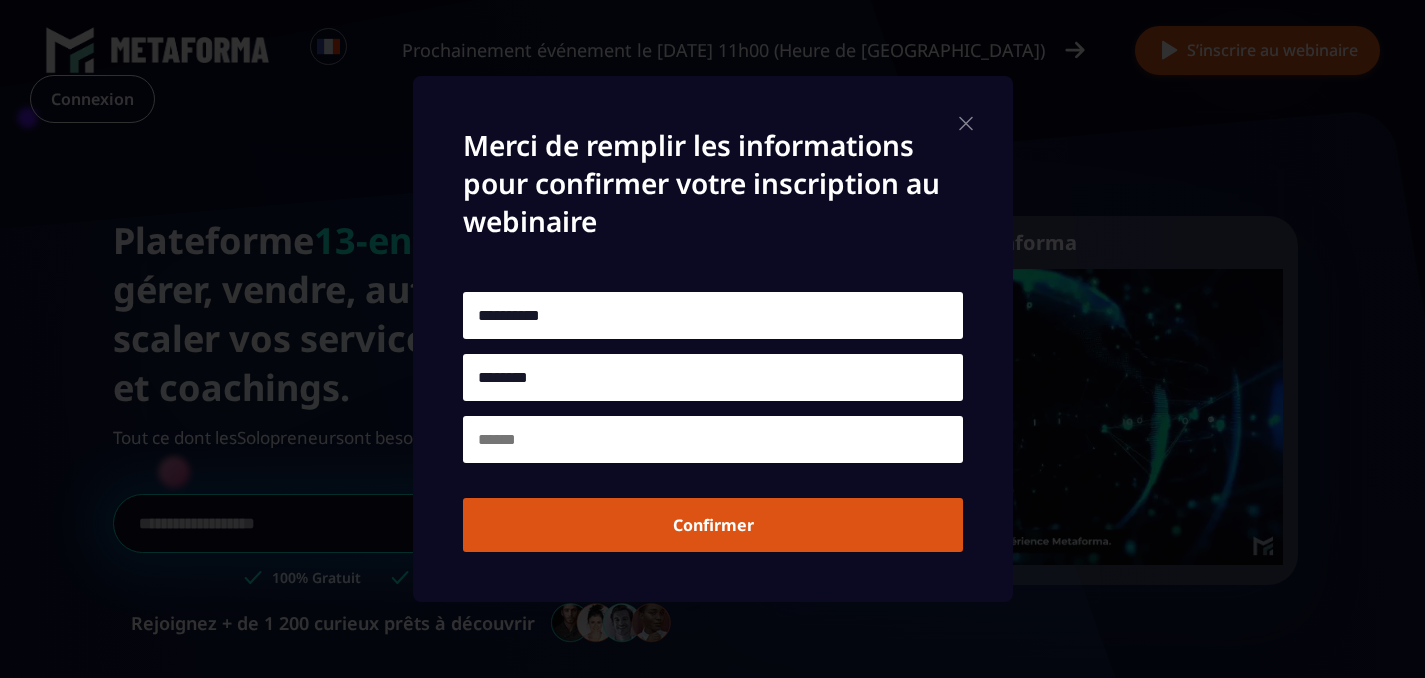 type on "******" 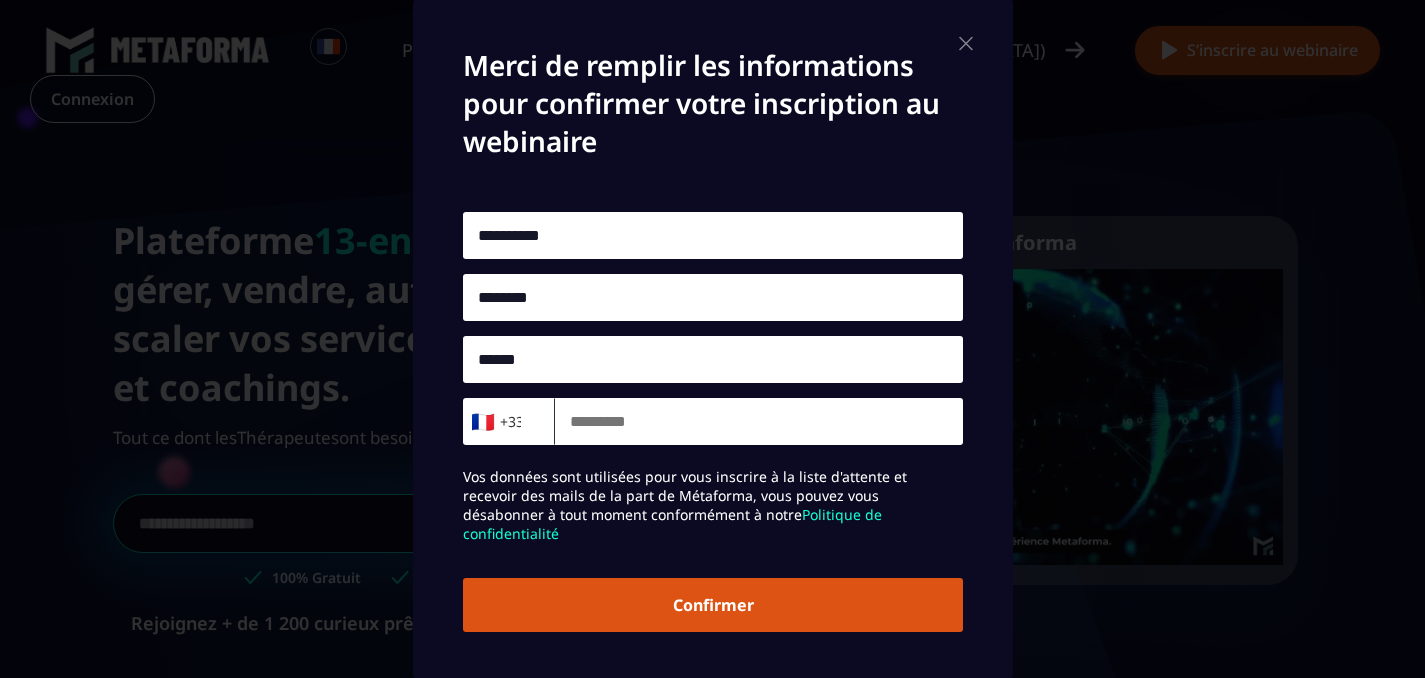 click at bounding box center [966, 43] 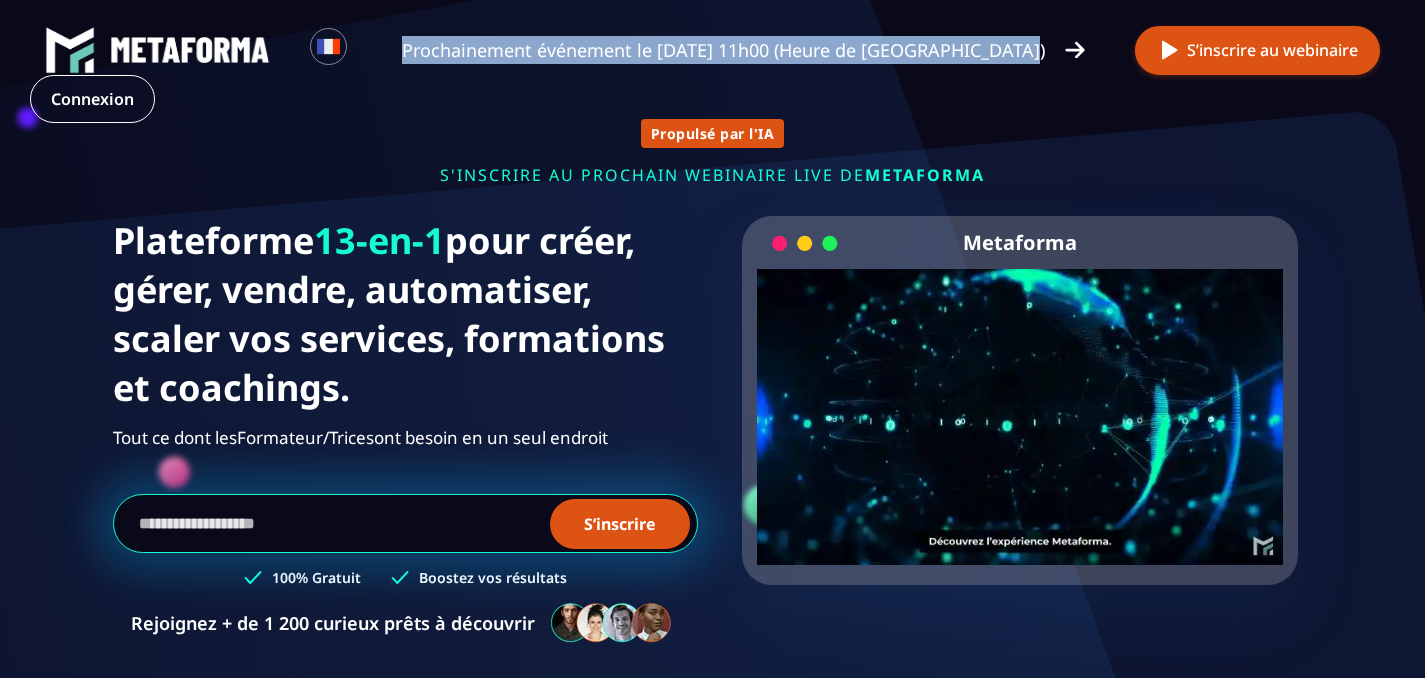 drag, startPoint x: 451, startPoint y: 49, endPoint x: 733, endPoint y: 71, distance: 282.85684 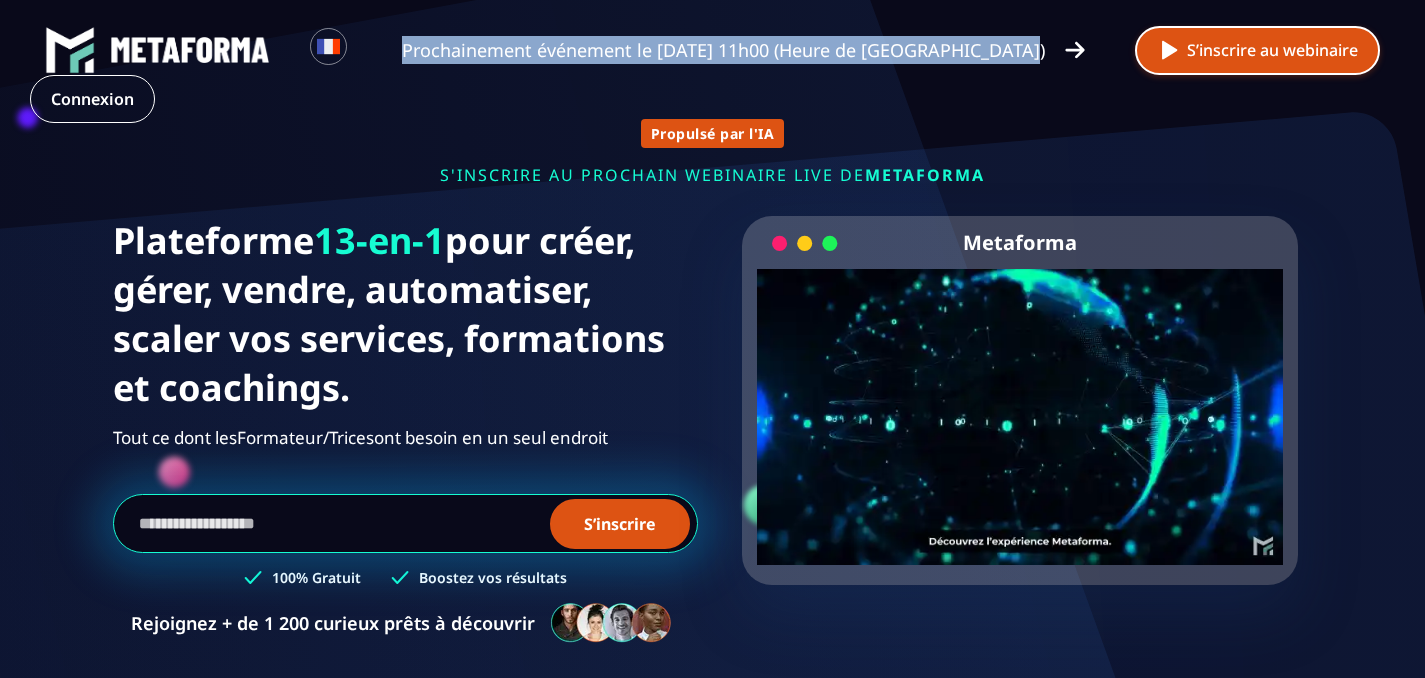 click at bounding box center (1169, 50) 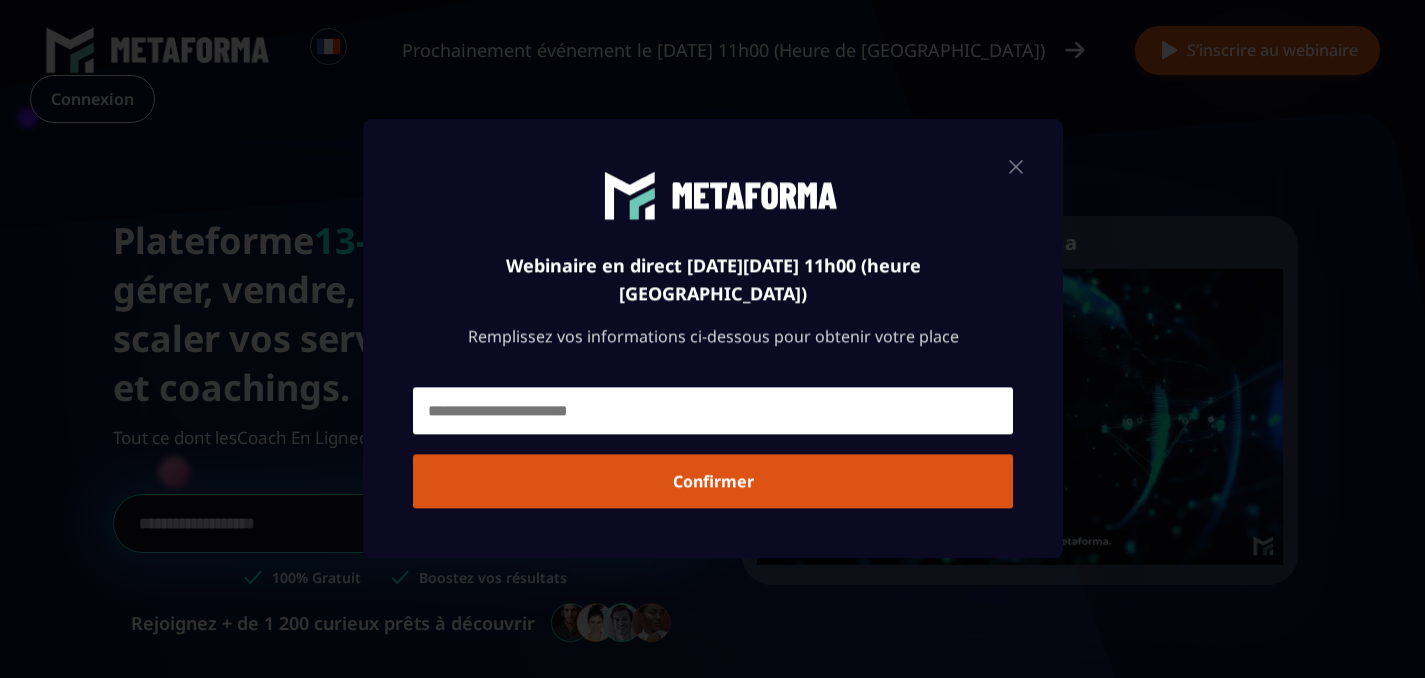 click at bounding box center (713, 411) 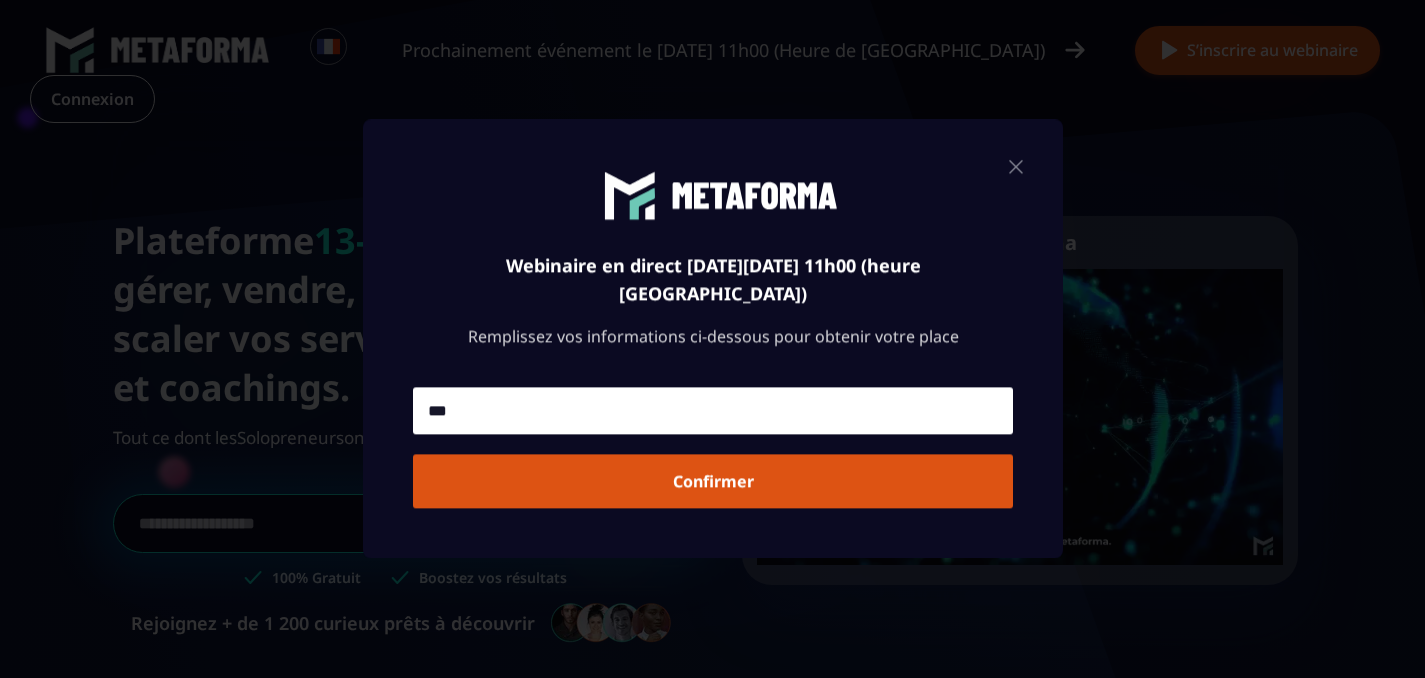 type on "**********" 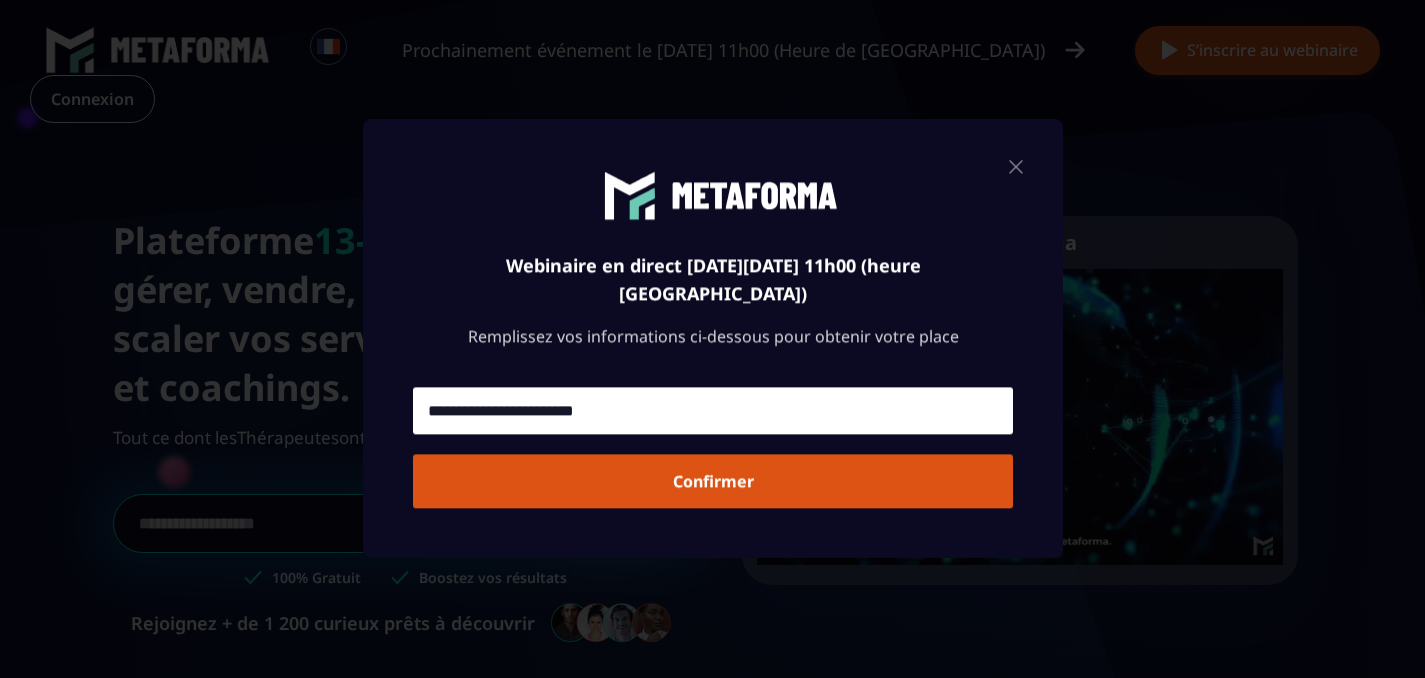 click on "Confirmer" at bounding box center (713, 482) 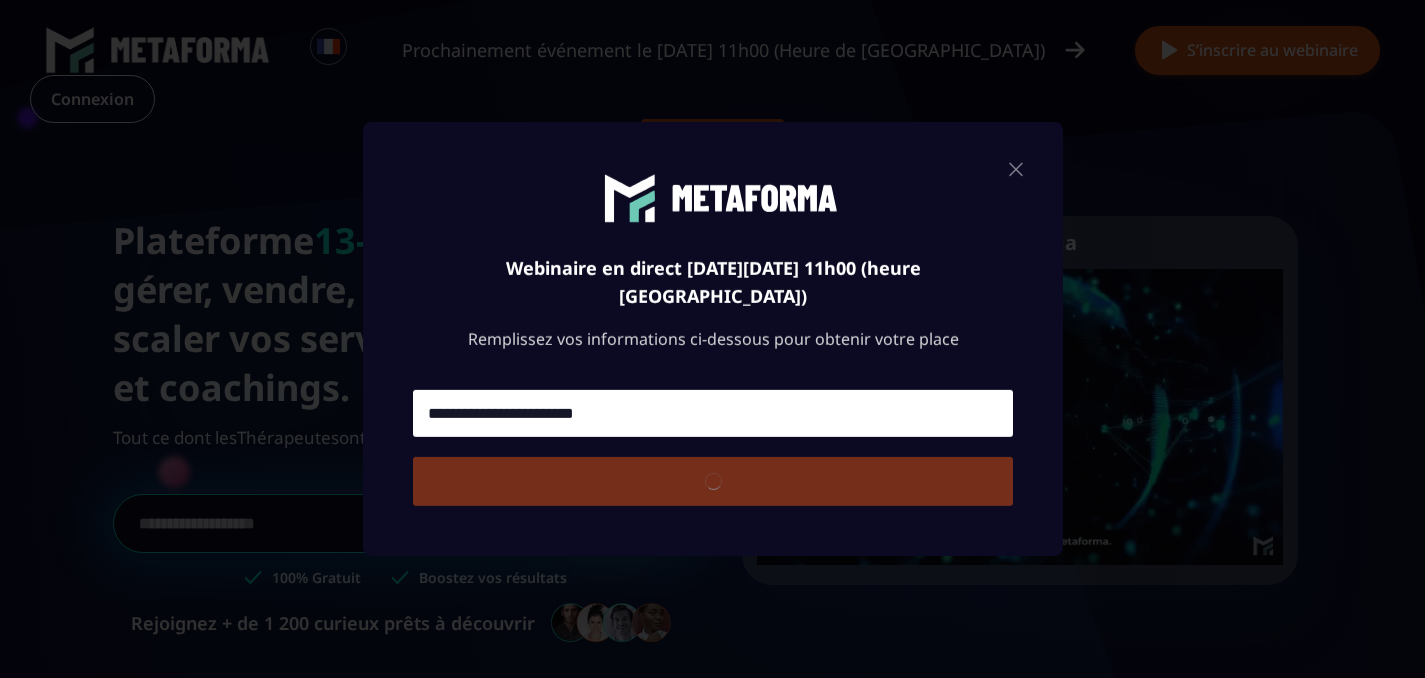 type 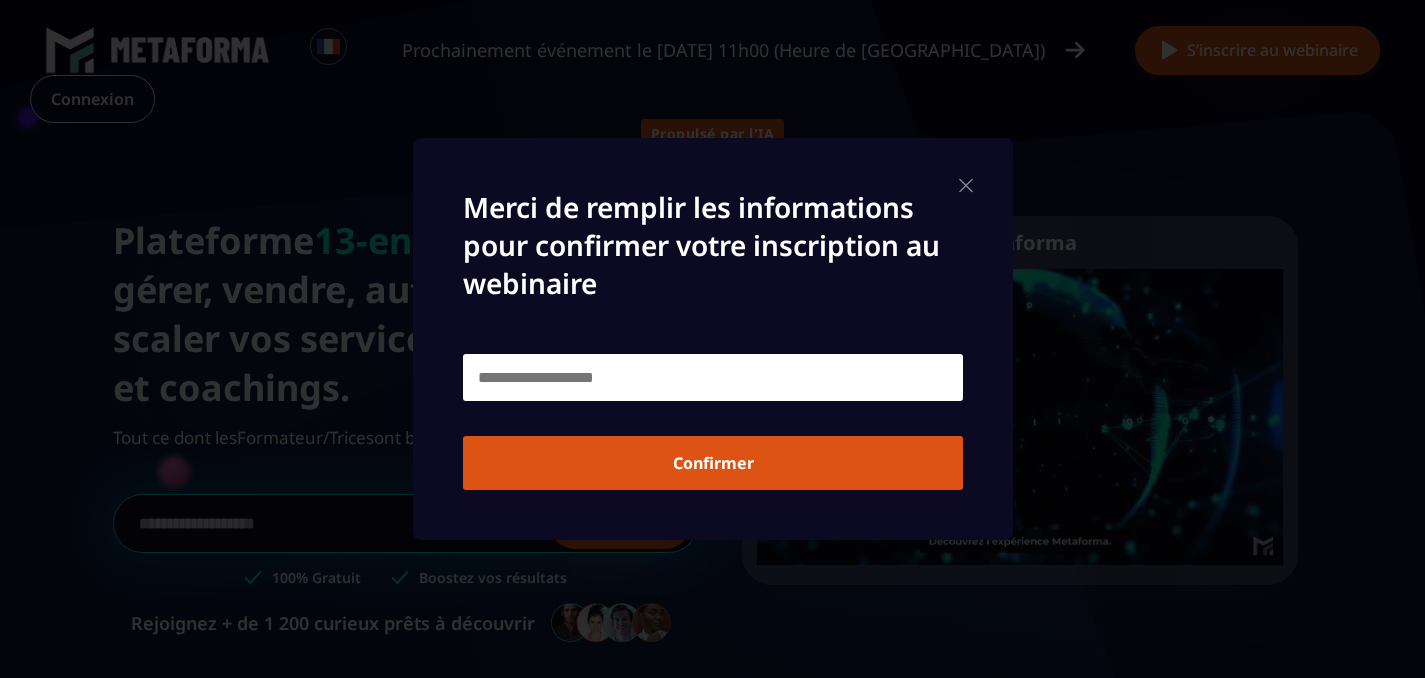 click at bounding box center (713, 377) 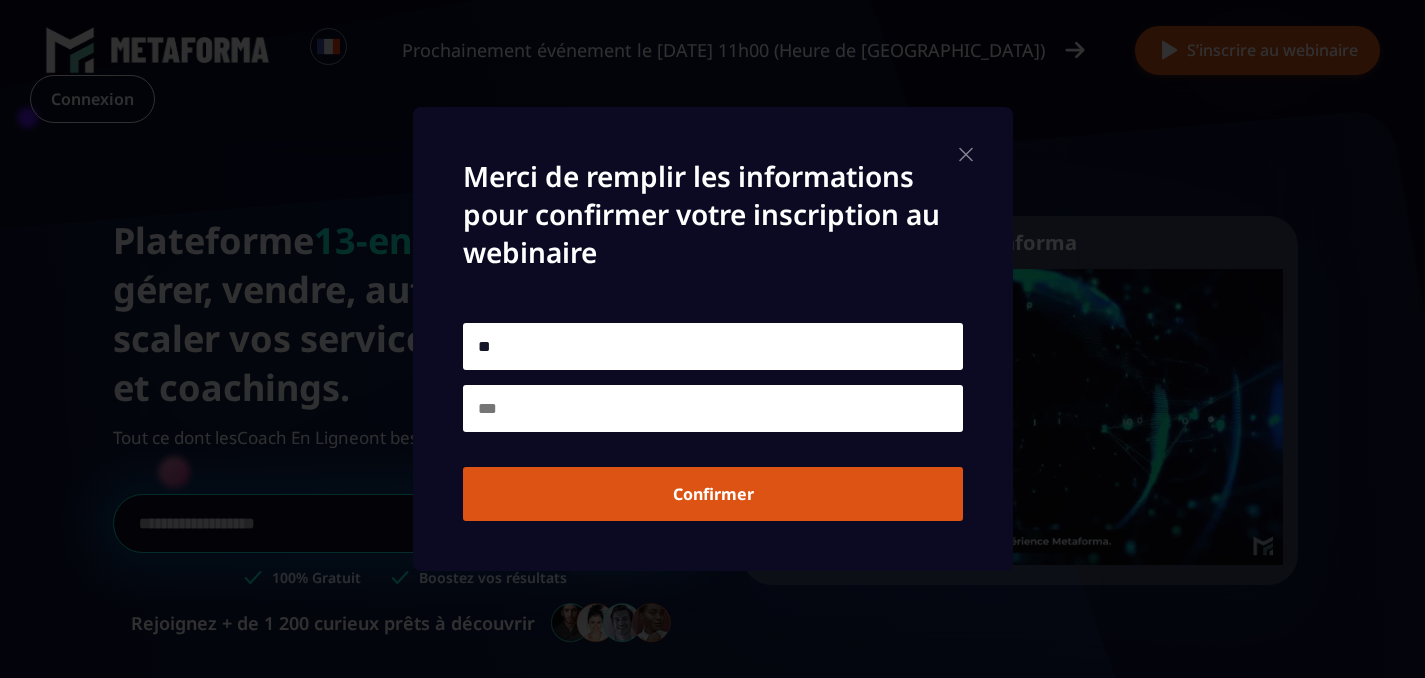 type on "*" 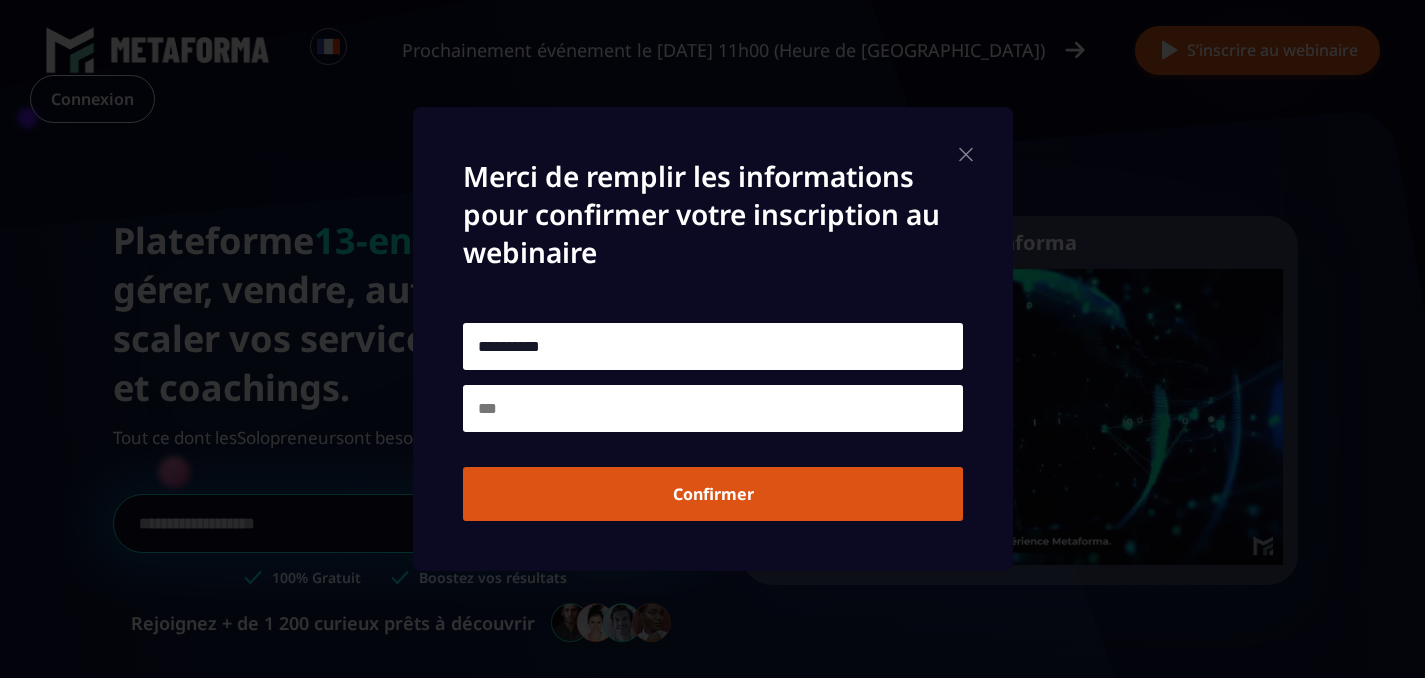 type on "**********" 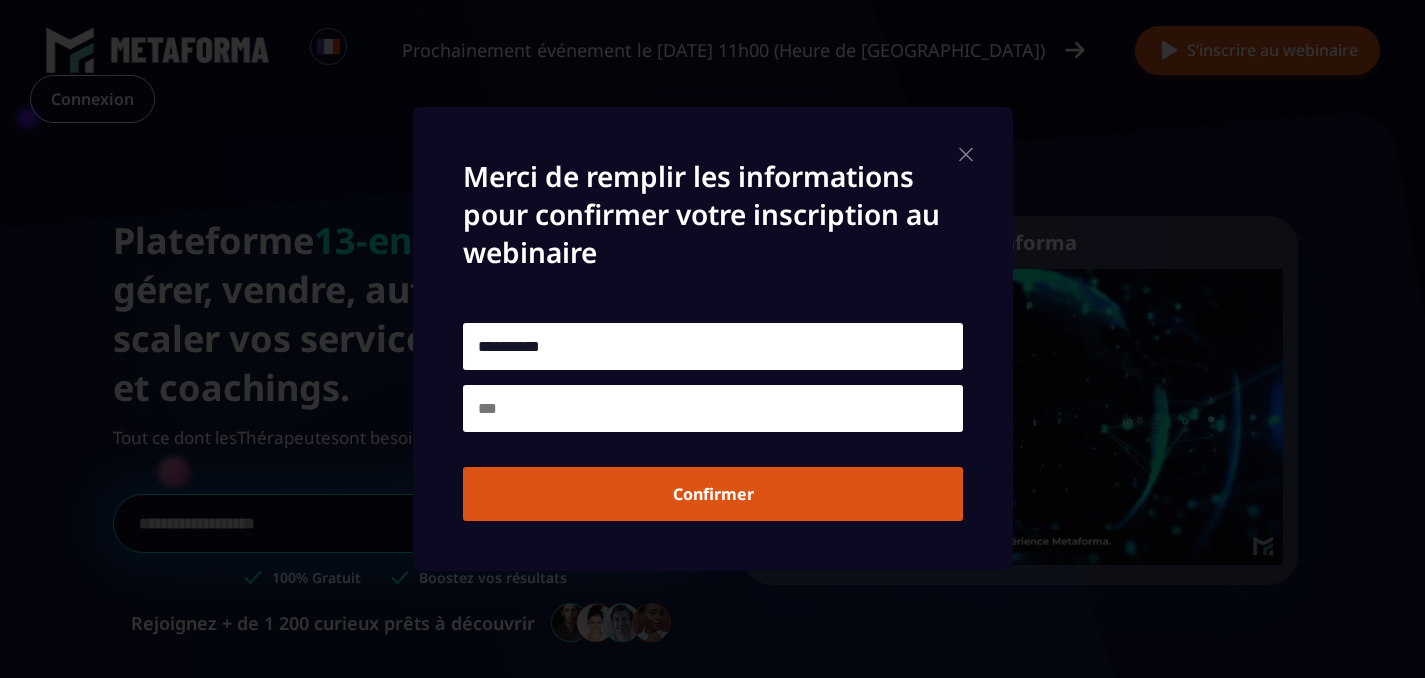 type on "********" 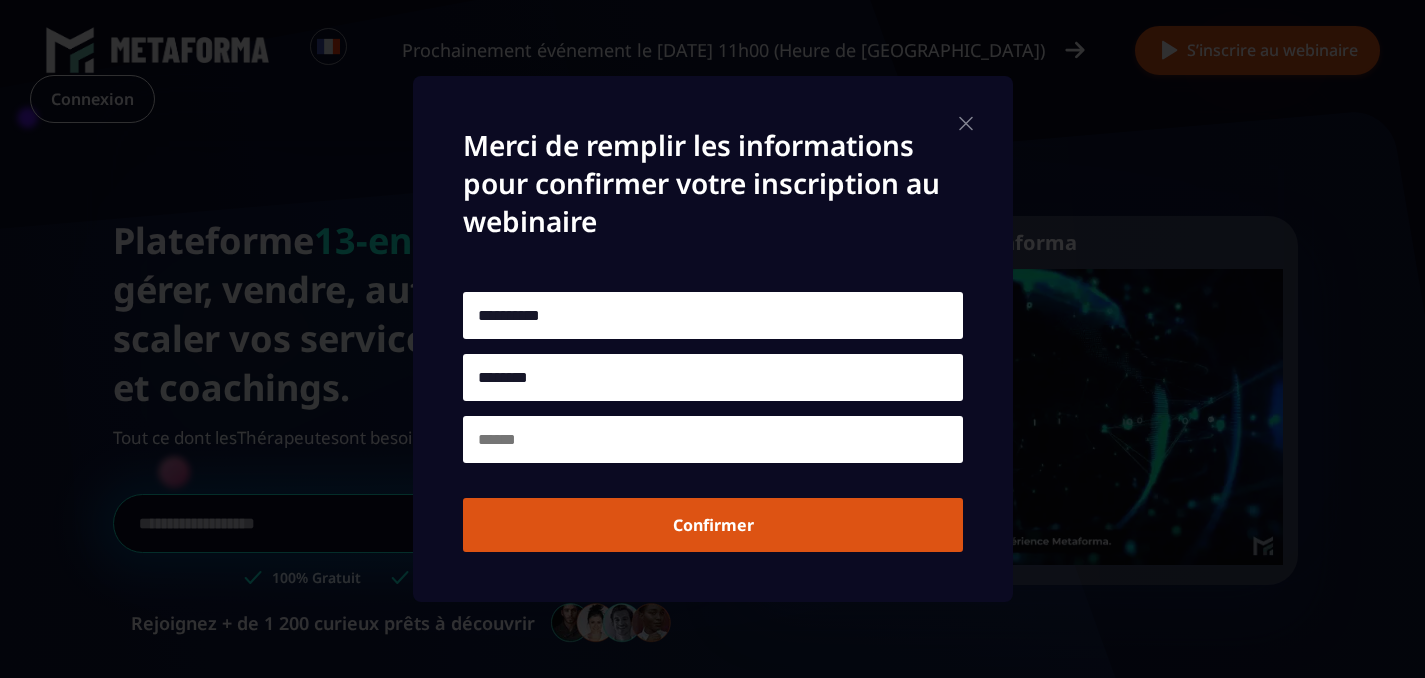 type on "******" 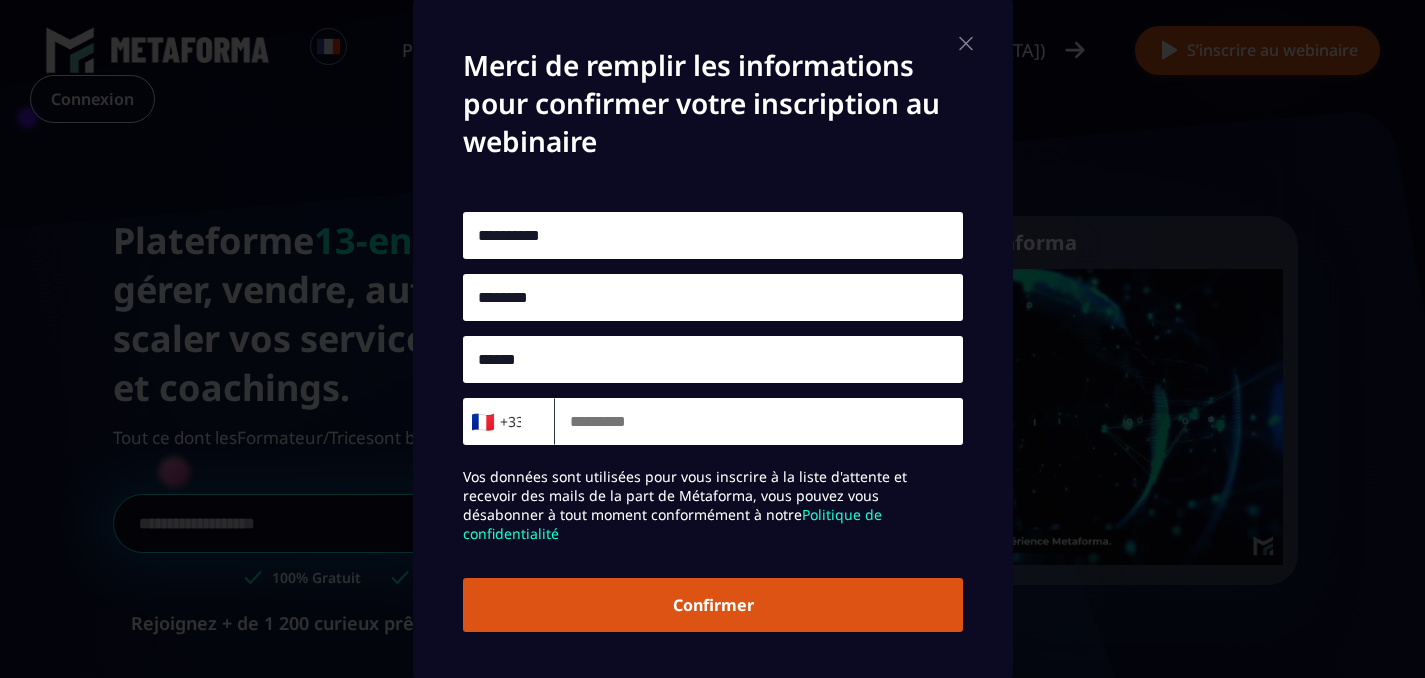 click on "Vos données sont utilisées pour vous inscrire à la liste d'attente et recevoir des mails de la part de Métaforma, vous pouvez vous désabonner à tout moment conformément à notre  Politique de confidentialité" at bounding box center (713, 501) 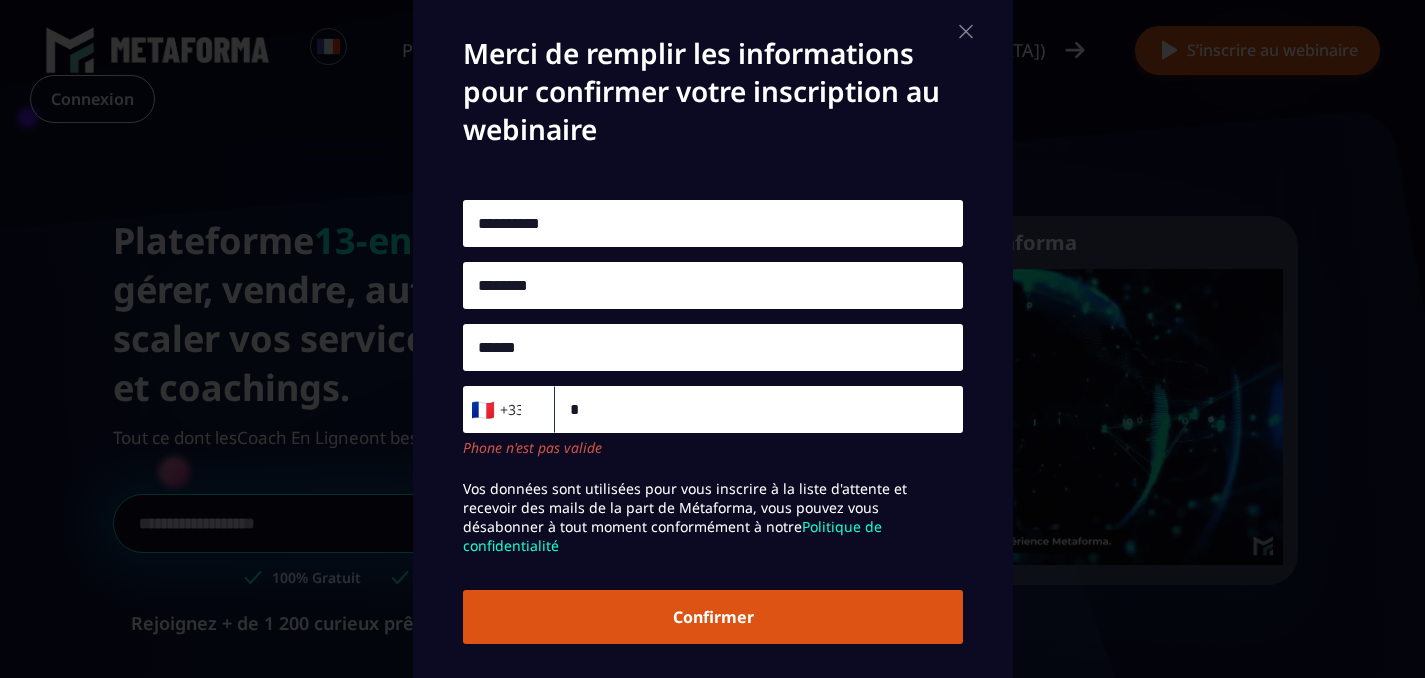 type on "*********" 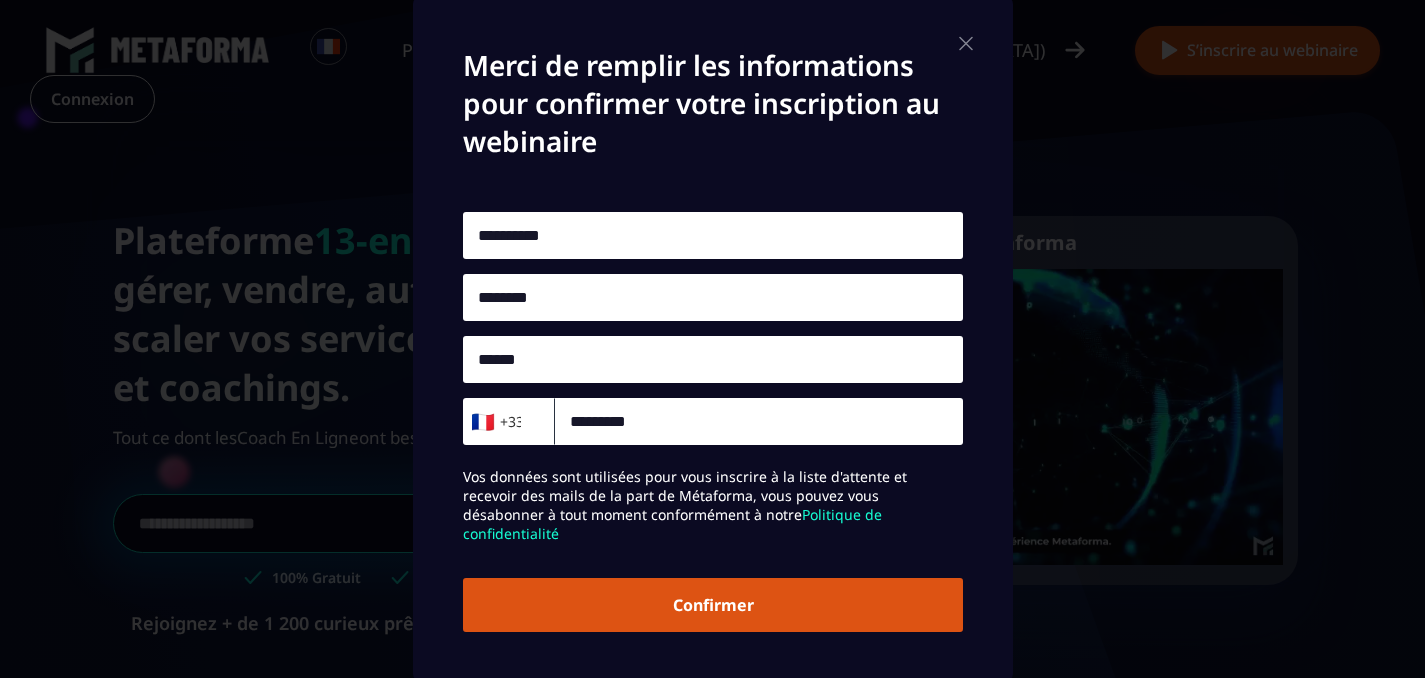 click on "Confirmer" at bounding box center (713, 605) 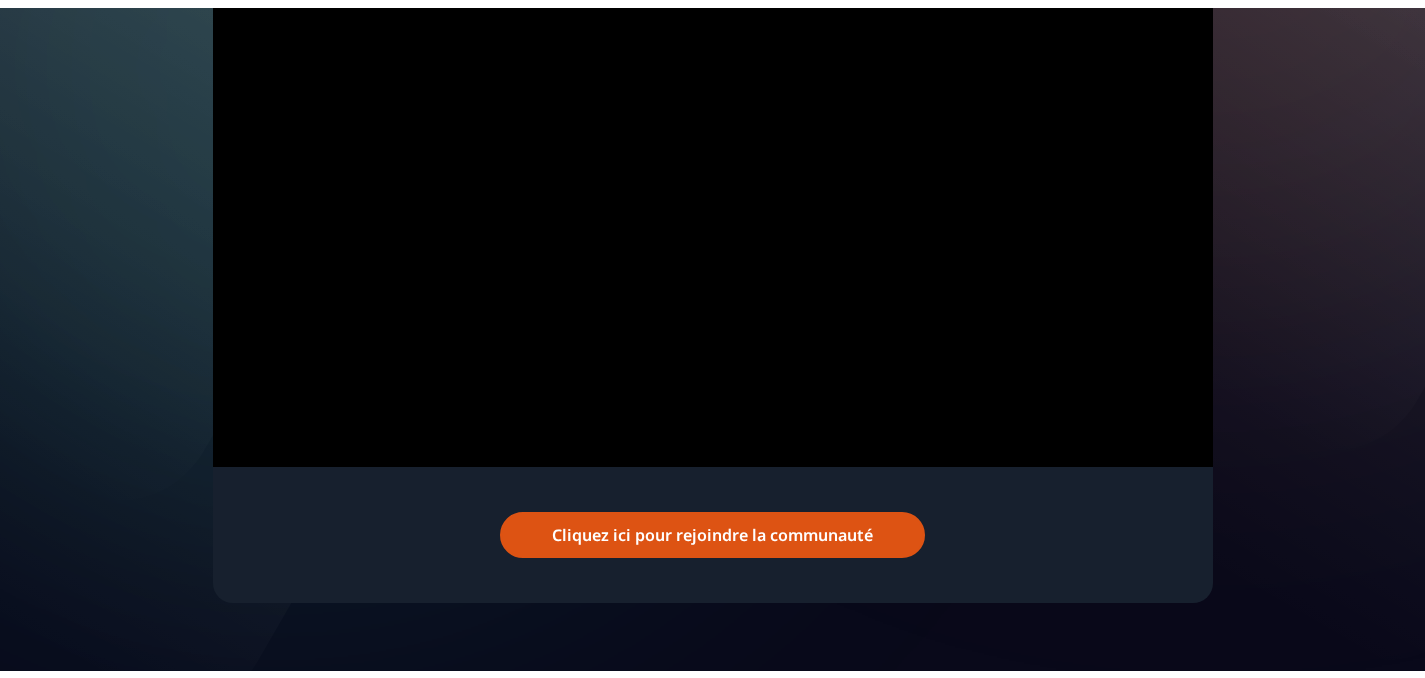 scroll, scrollTop: 0, scrollLeft: 0, axis: both 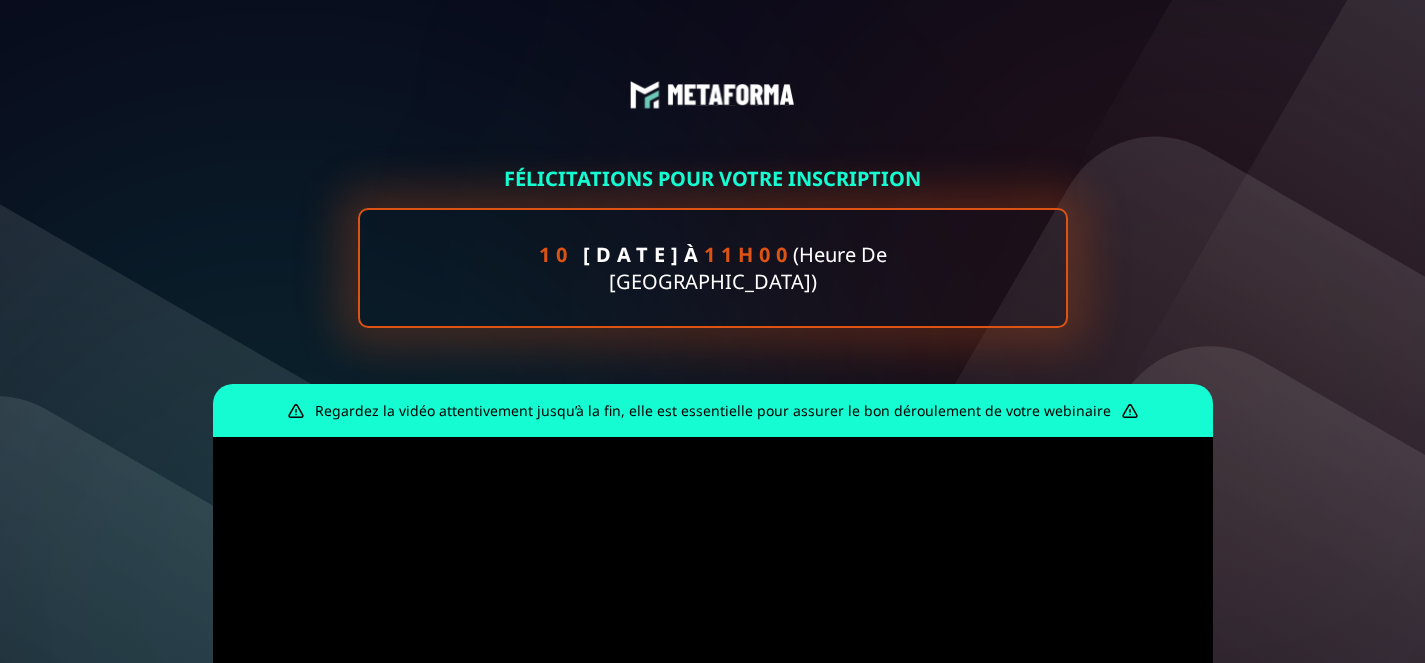 click at bounding box center (712, 95) 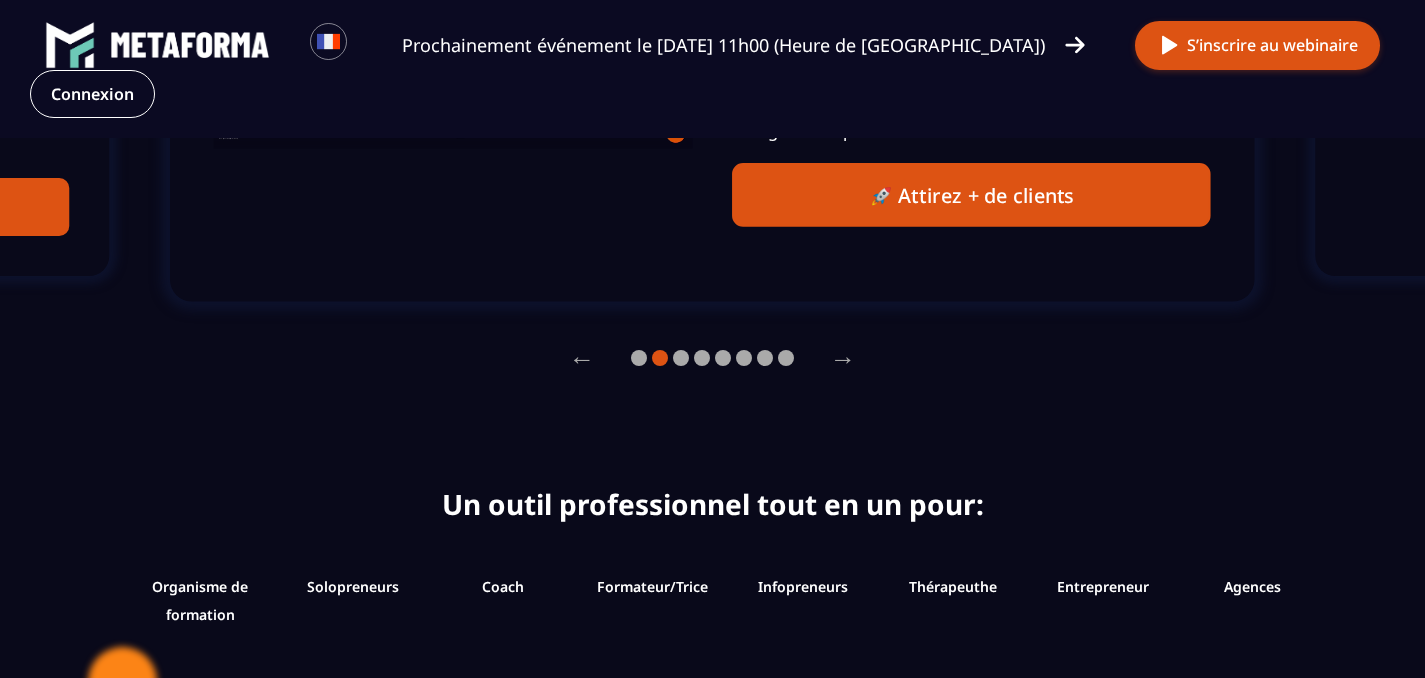 scroll, scrollTop: 2135, scrollLeft: 0, axis: vertical 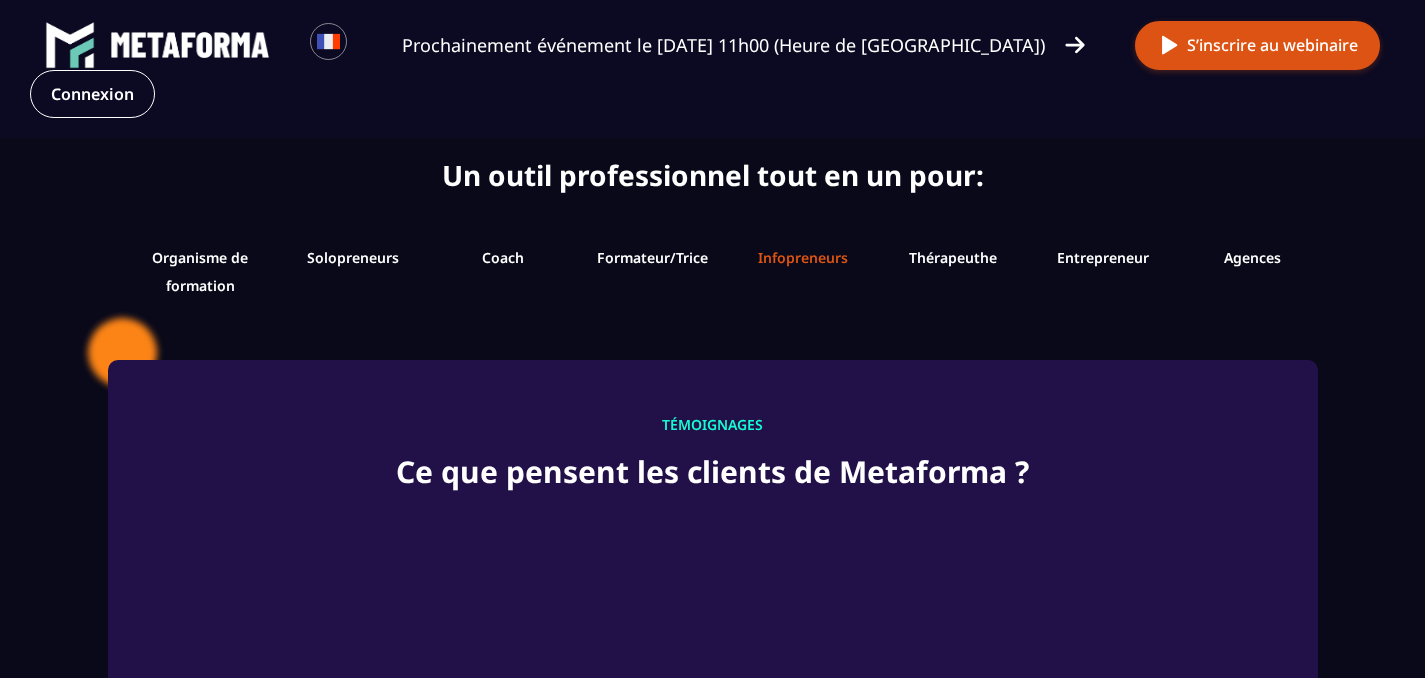 click on "Infopreneurs" at bounding box center [803, 257] 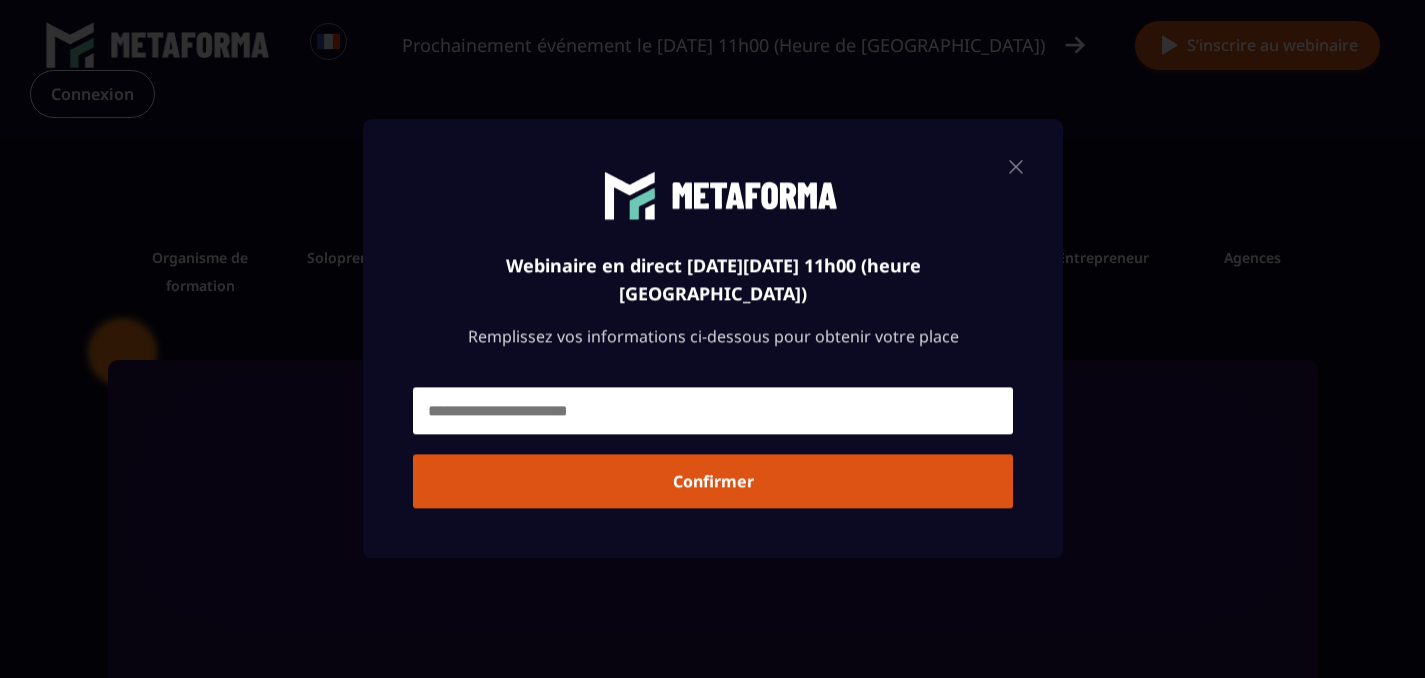 click at bounding box center [1016, 166] 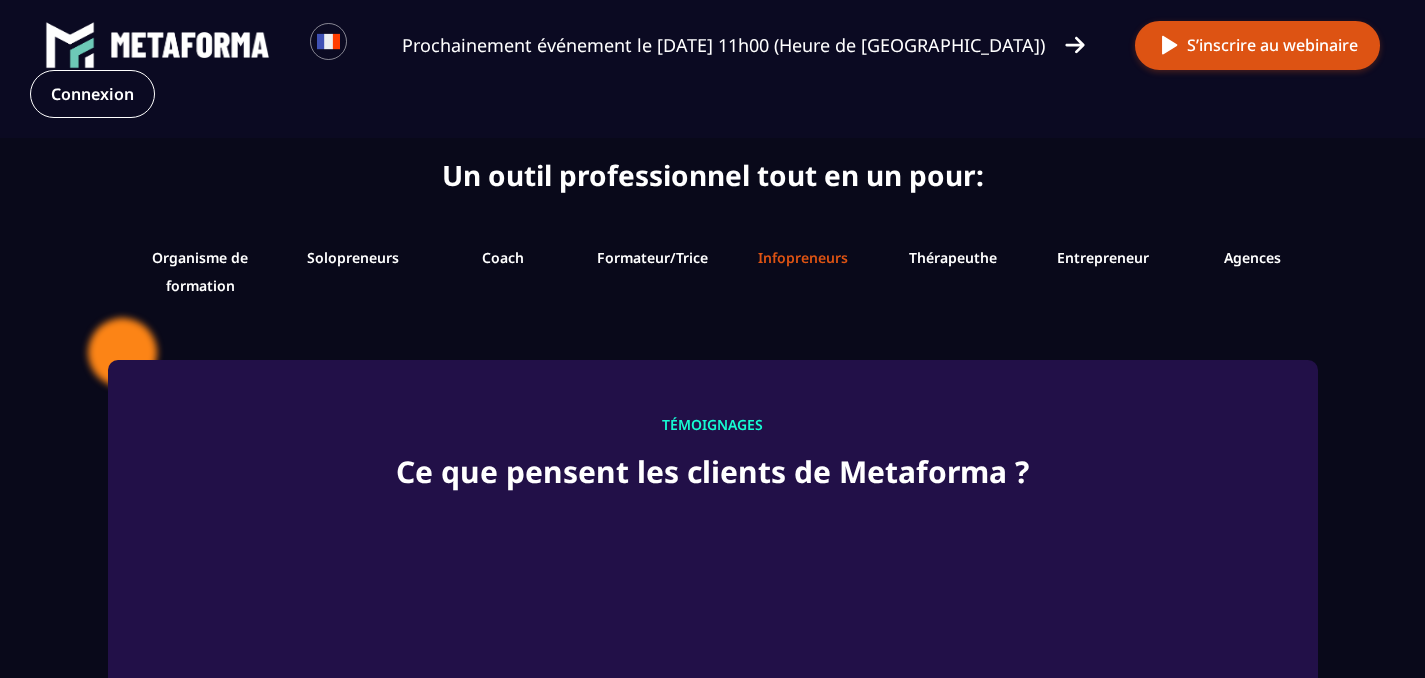 click on "Infopreneurs" at bounding box center [803, 257] 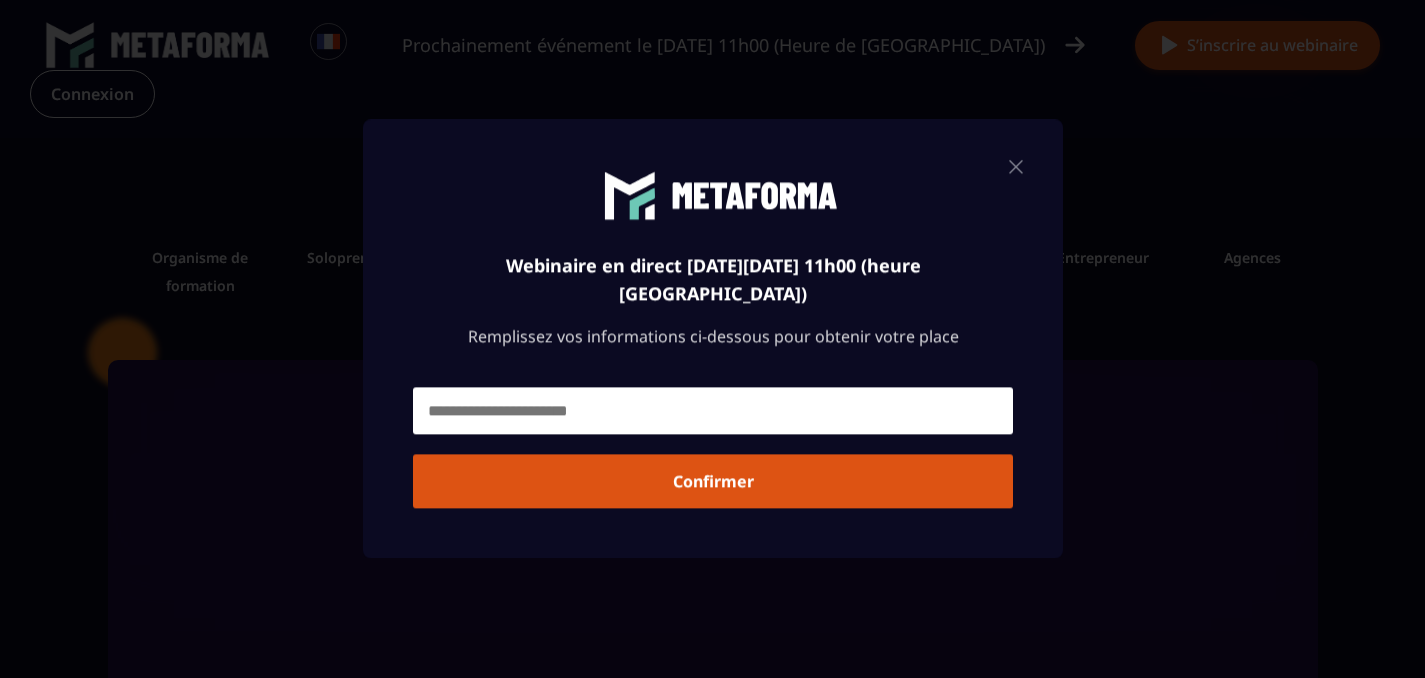 click at bounding box center [1016, 166] 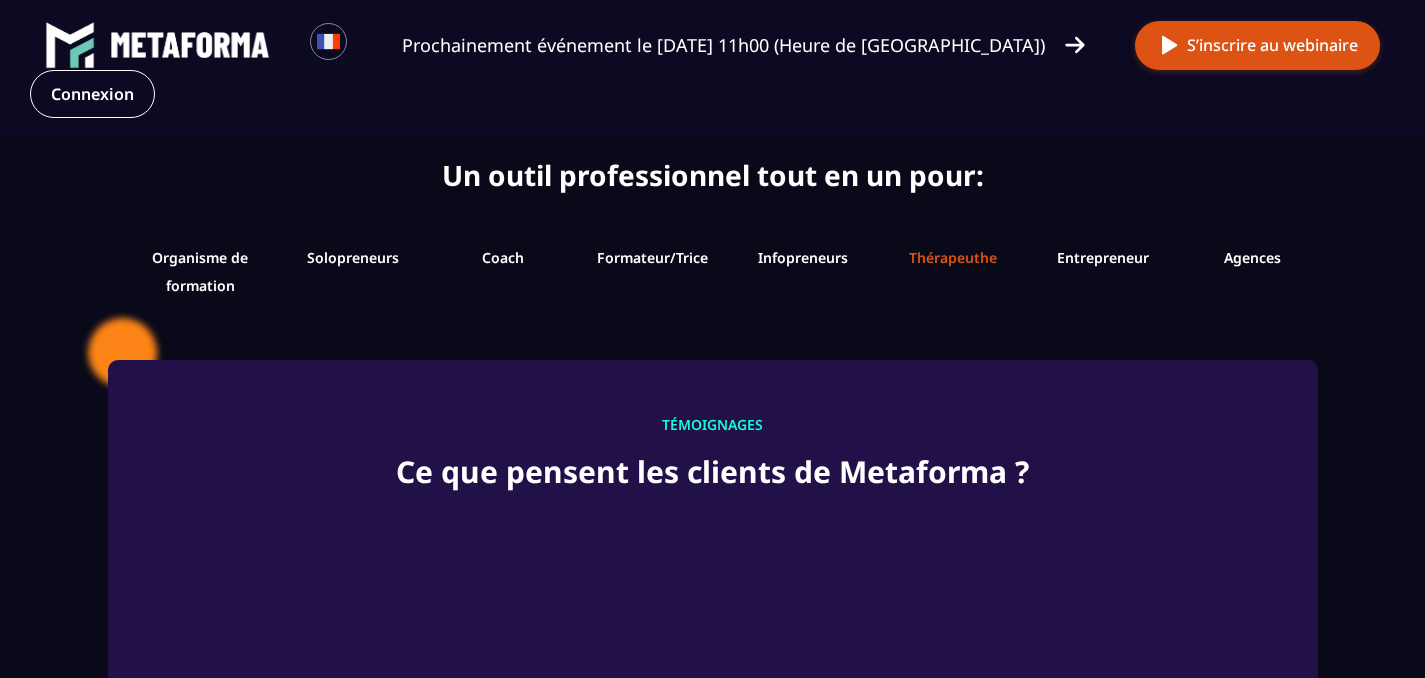 scroll, scrollTop: 25, scrollLeft: 0, axis: vertical 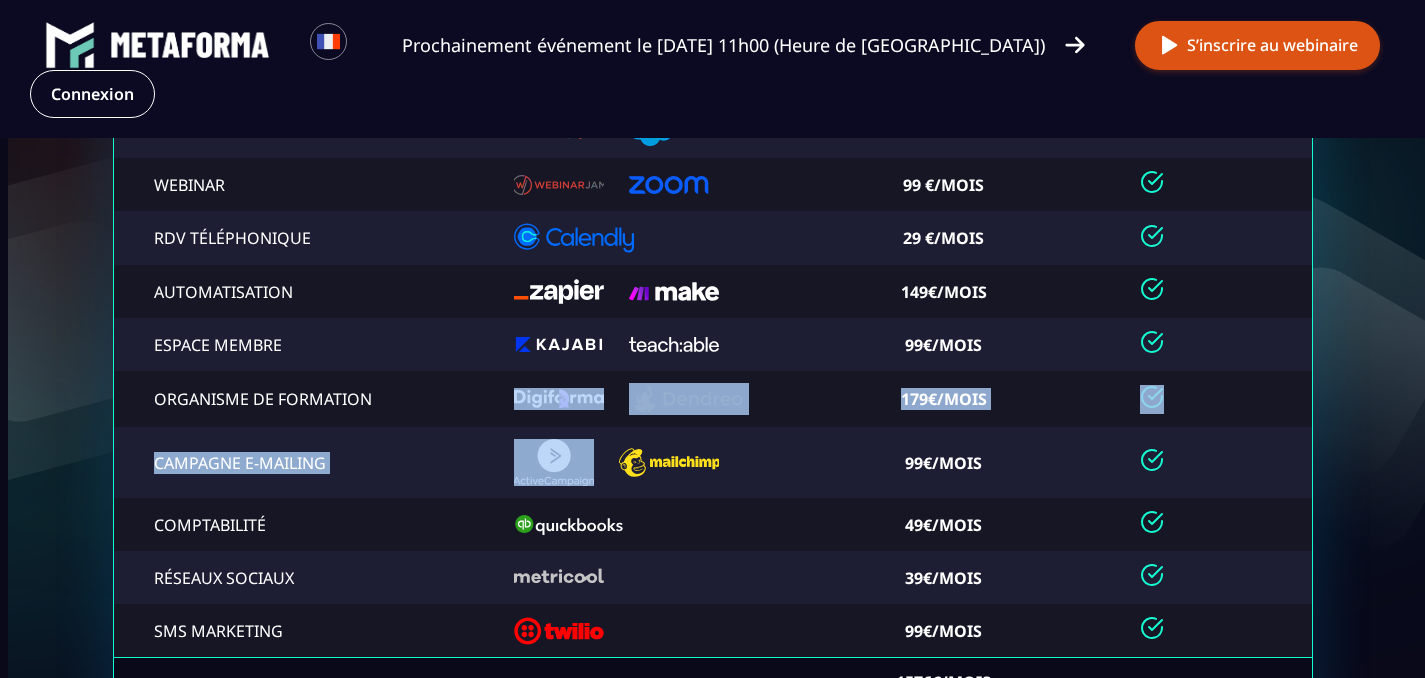 drag, startPoint x: 501, startPoint y: 425, endPoint x: 630, endPoint y: 453, distance: 132.00378 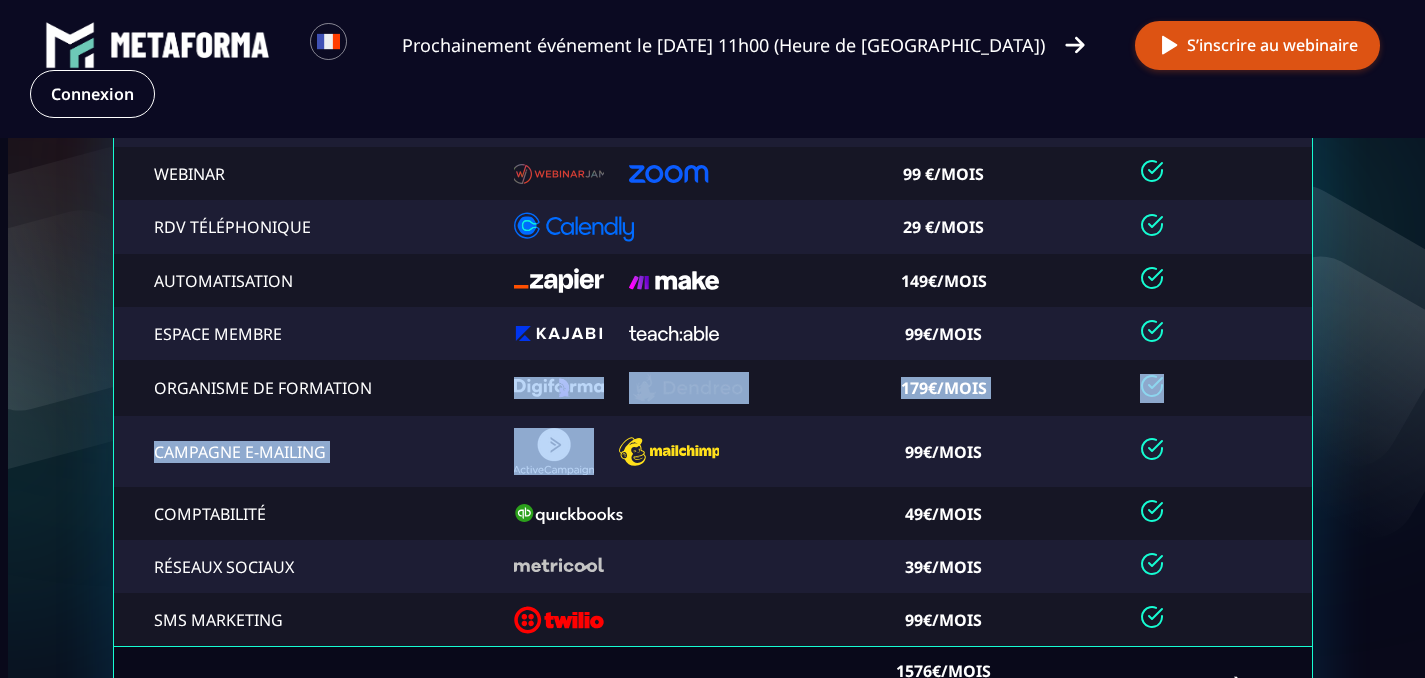 scroll, scrollTop: 4564, scrollLeft: 0, axis: vertical 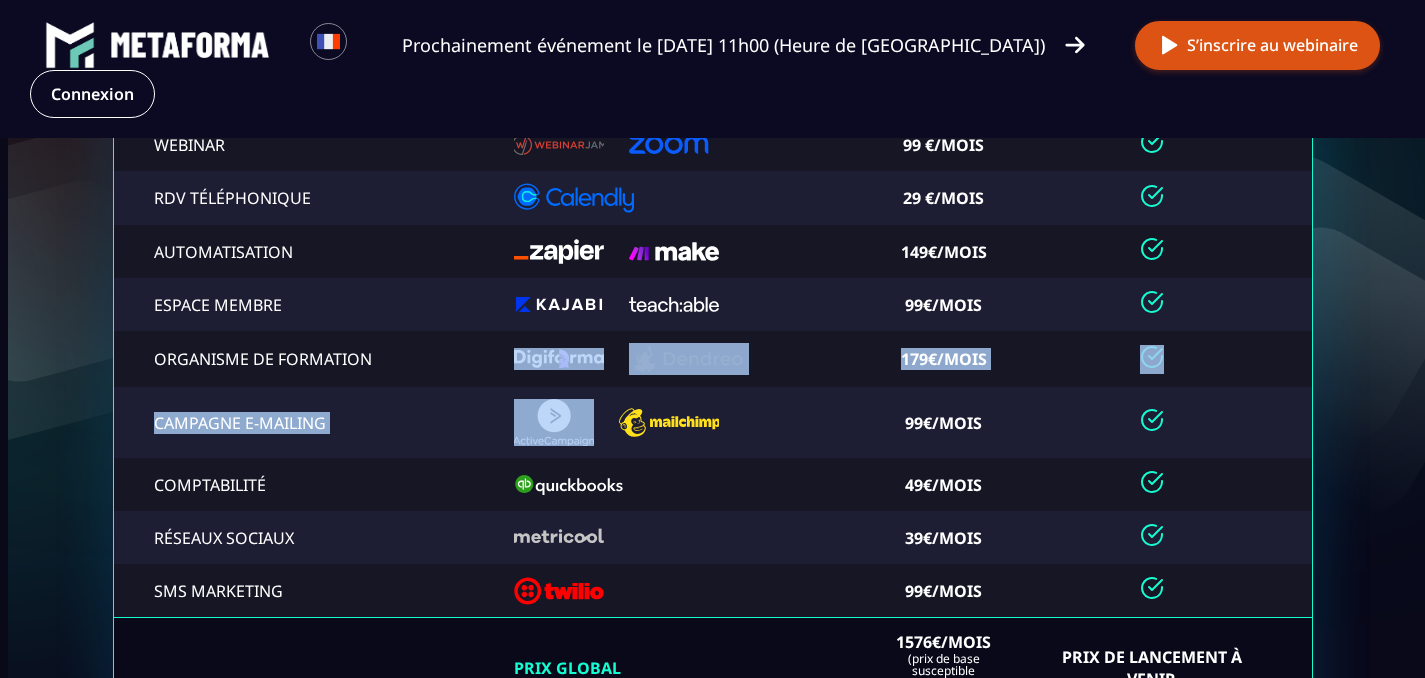 click at bounding box center (679, 422) 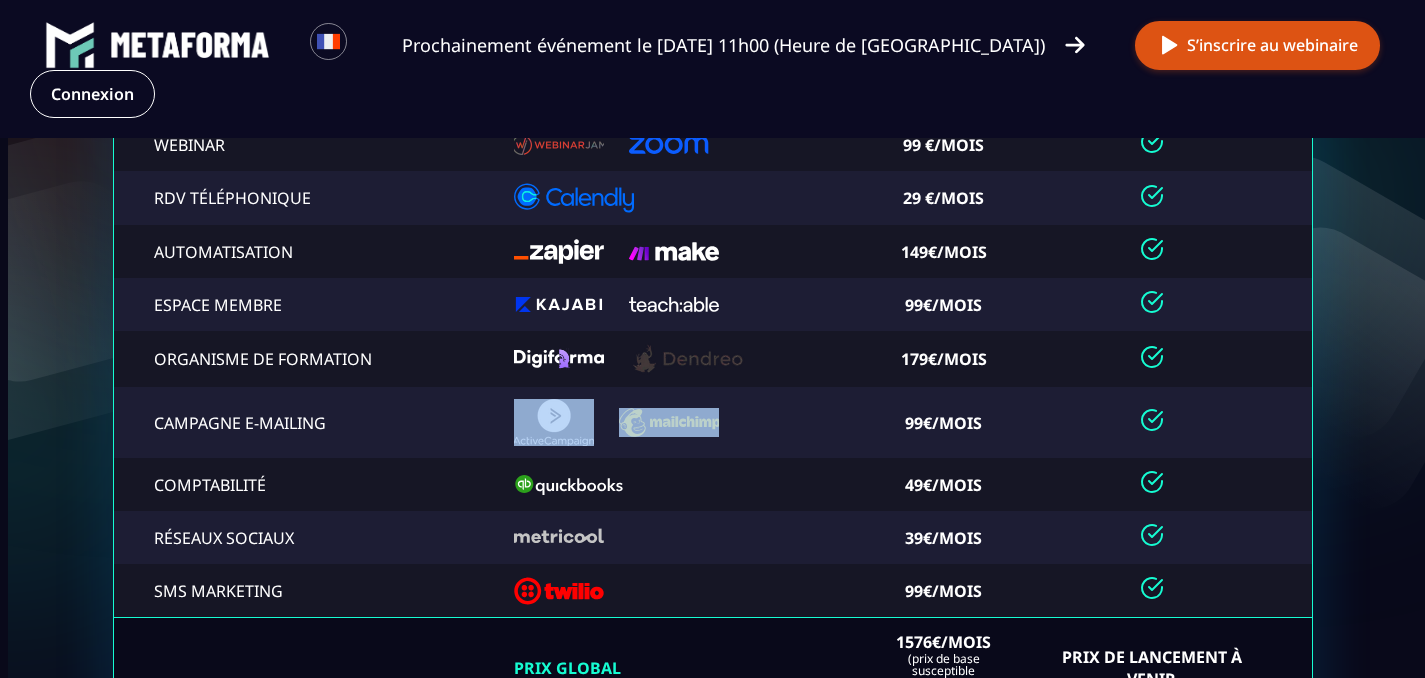 drag, startPoint x: 607, startPoint y: 457, endPoint x: 680, endPoint y: 458, distance: 73.00685 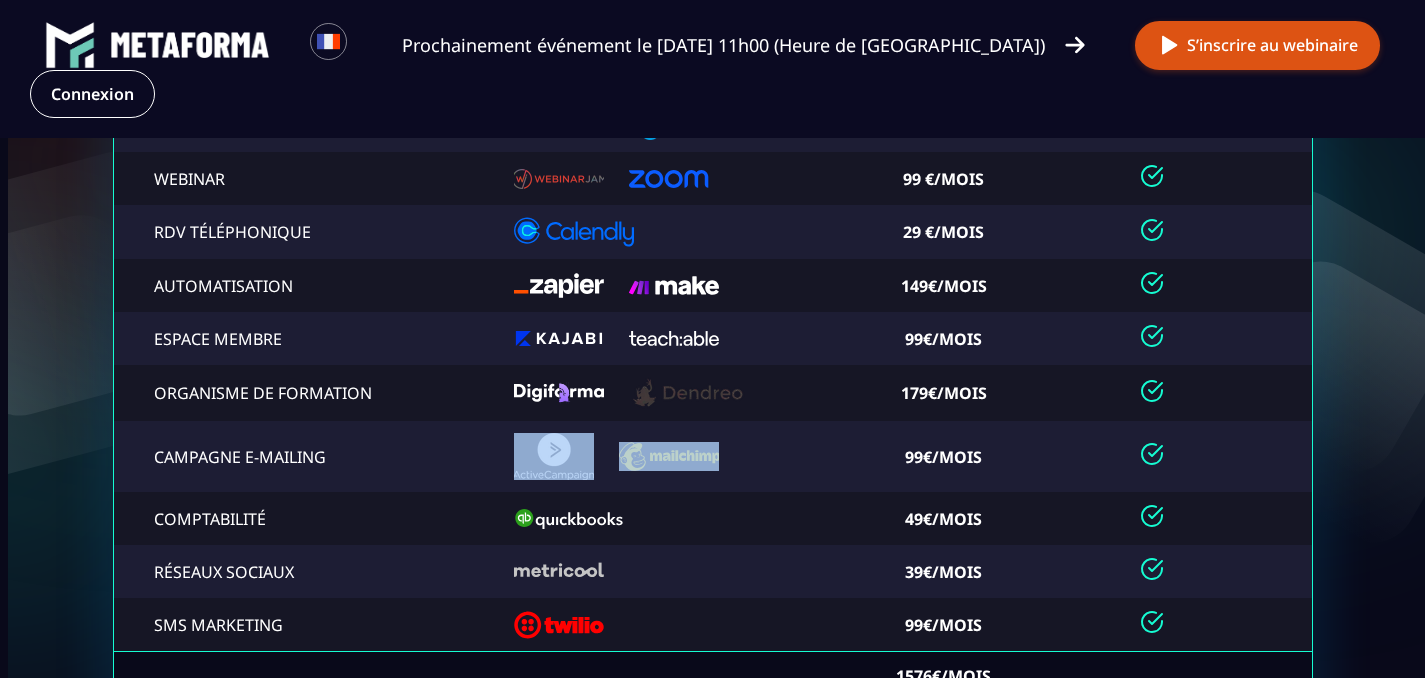 scroll, scrollTop: 4521, scrollLeft: 0, axis: vertical 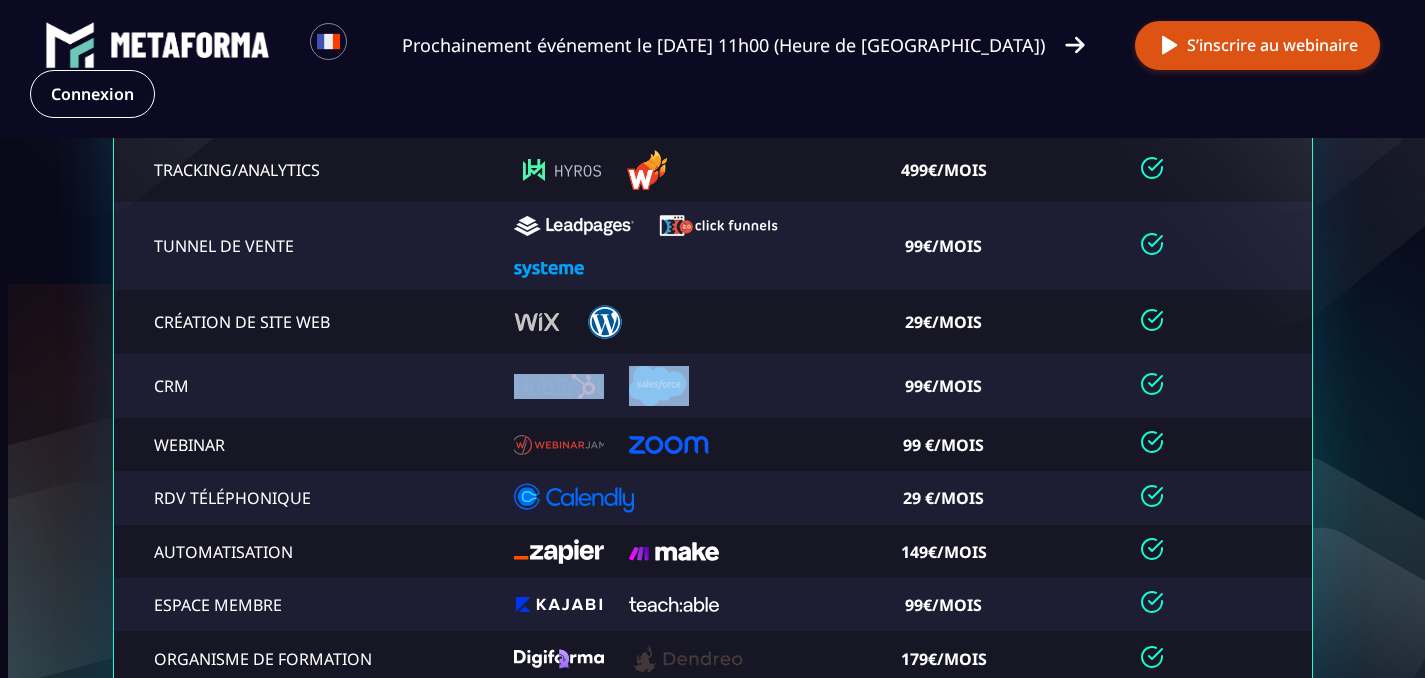 drag, startPoint x: 687, startPoint y: 434, endPoint x: 691, endPoint y: 408, distance: 26.305893 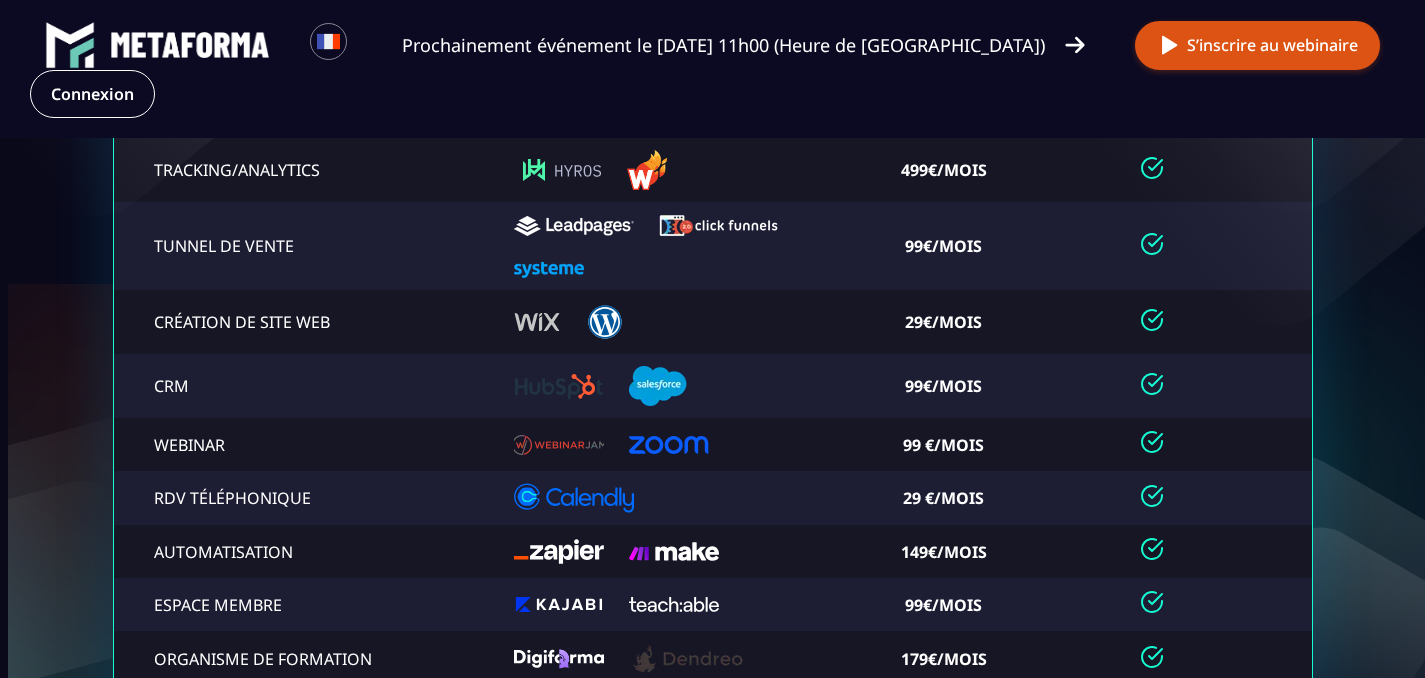 click at bounding box center [679, 322] 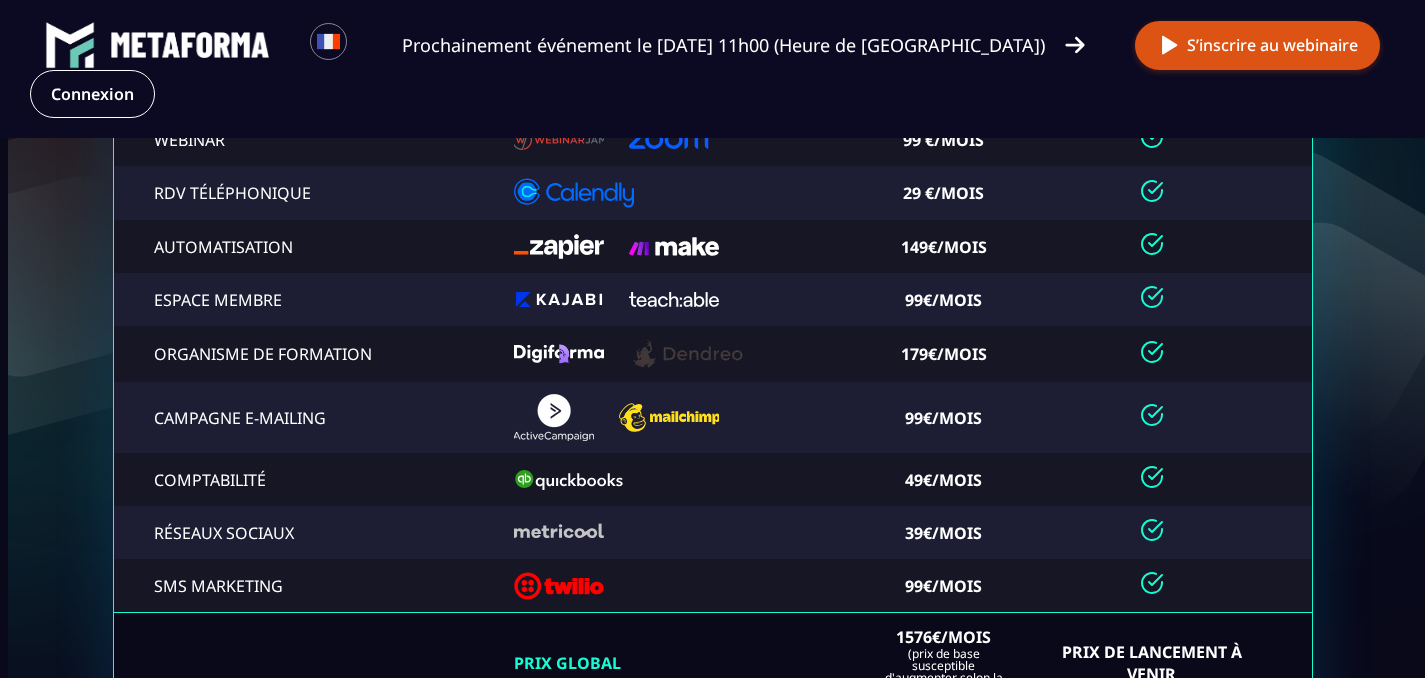 scroll, scrollTop: 4665, scrollLeft: 0, axis: vertical 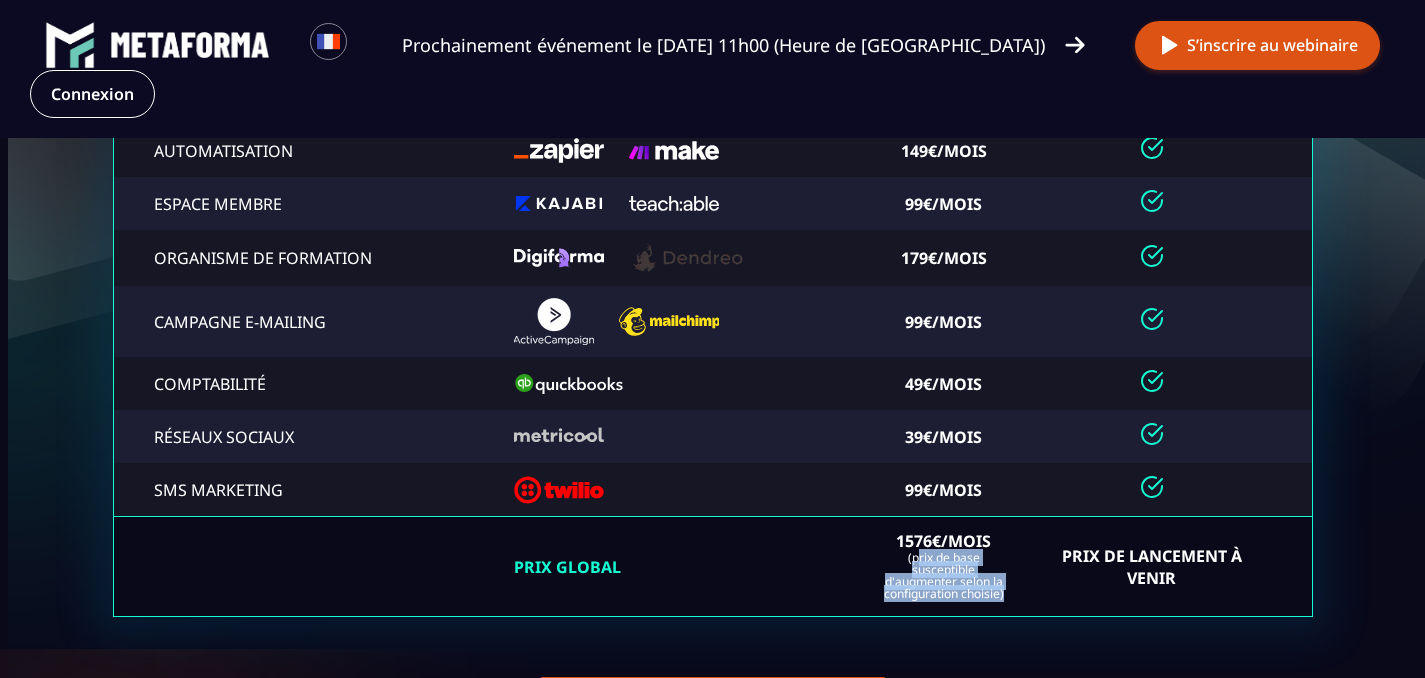 drag, startPoint x: 907, startPoint y: 578, endPoint x: 1024, endPoint y: 616, distance: 123.01626 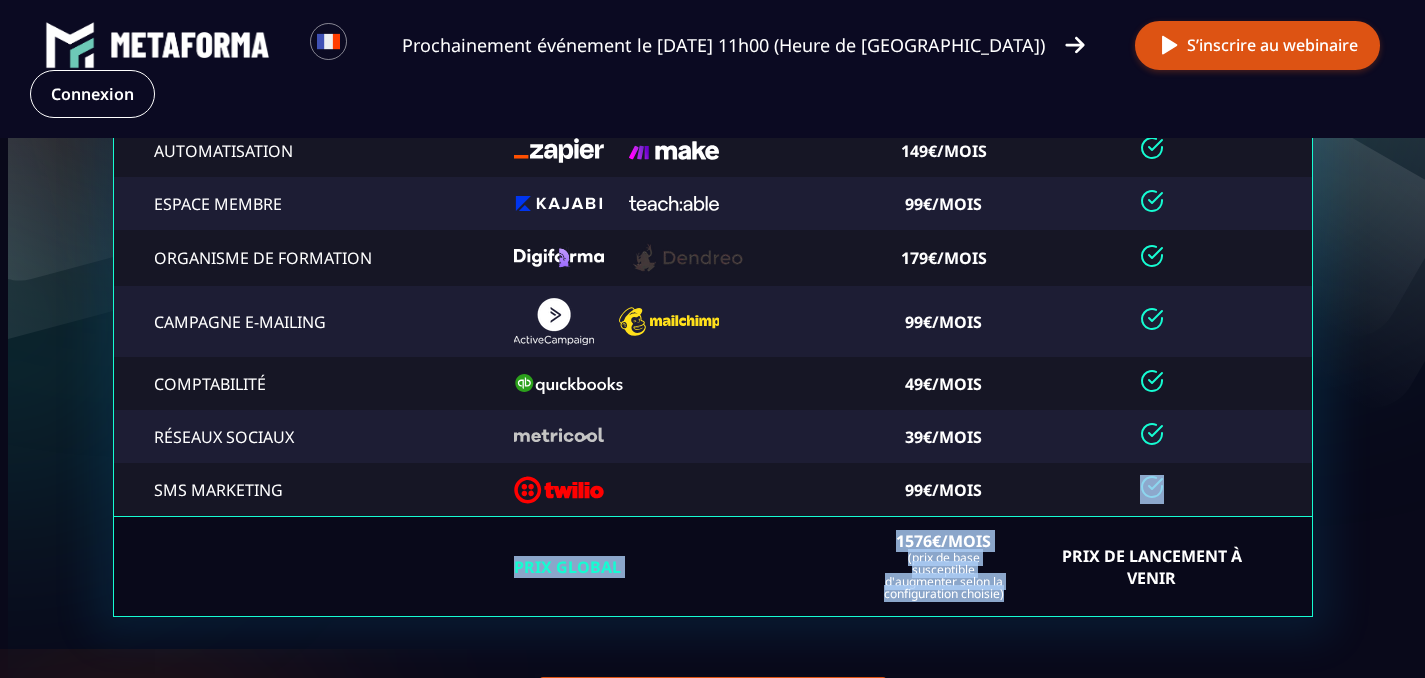 drag, startPoint x: 1024, startPoint y: 616, endPoint x: 863, endPoint y: 532, distance: 181.5957 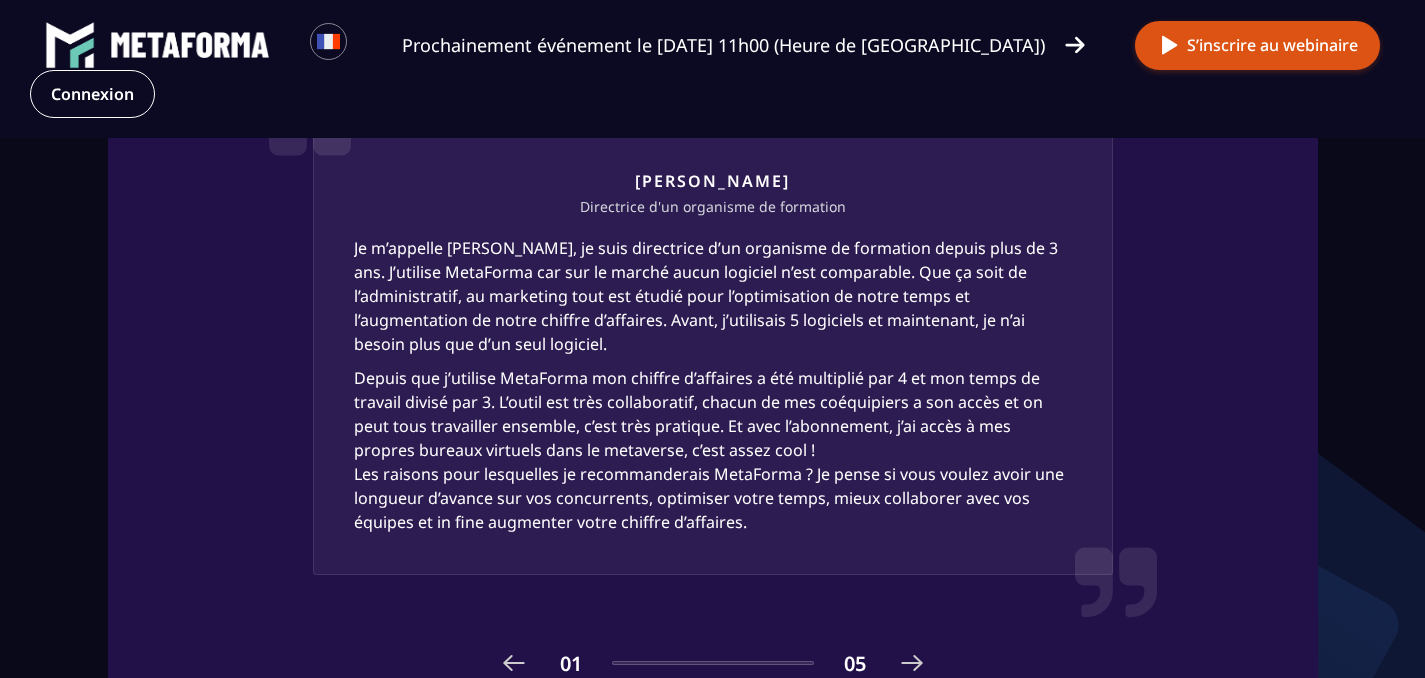 scroll, scrollTop: 3139, scrollLeft: 0, axis: vertical 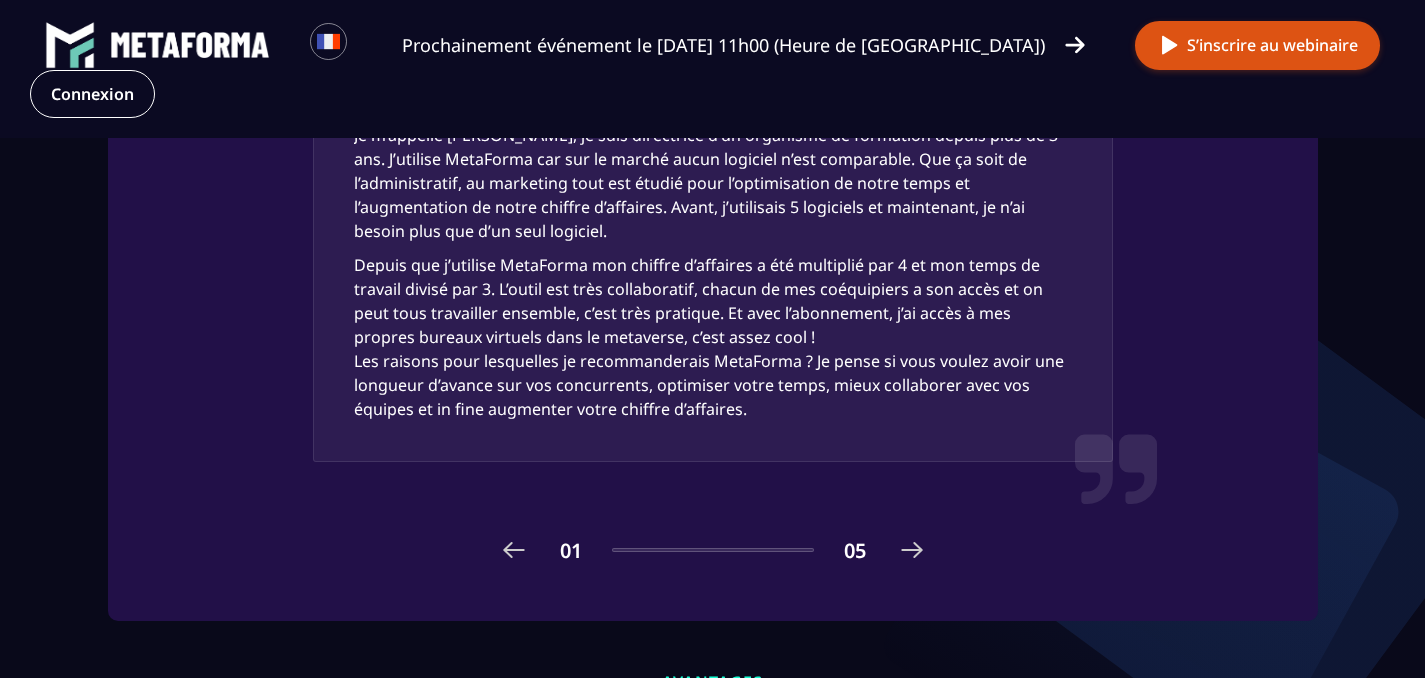 click at bounding box center [912, 550] 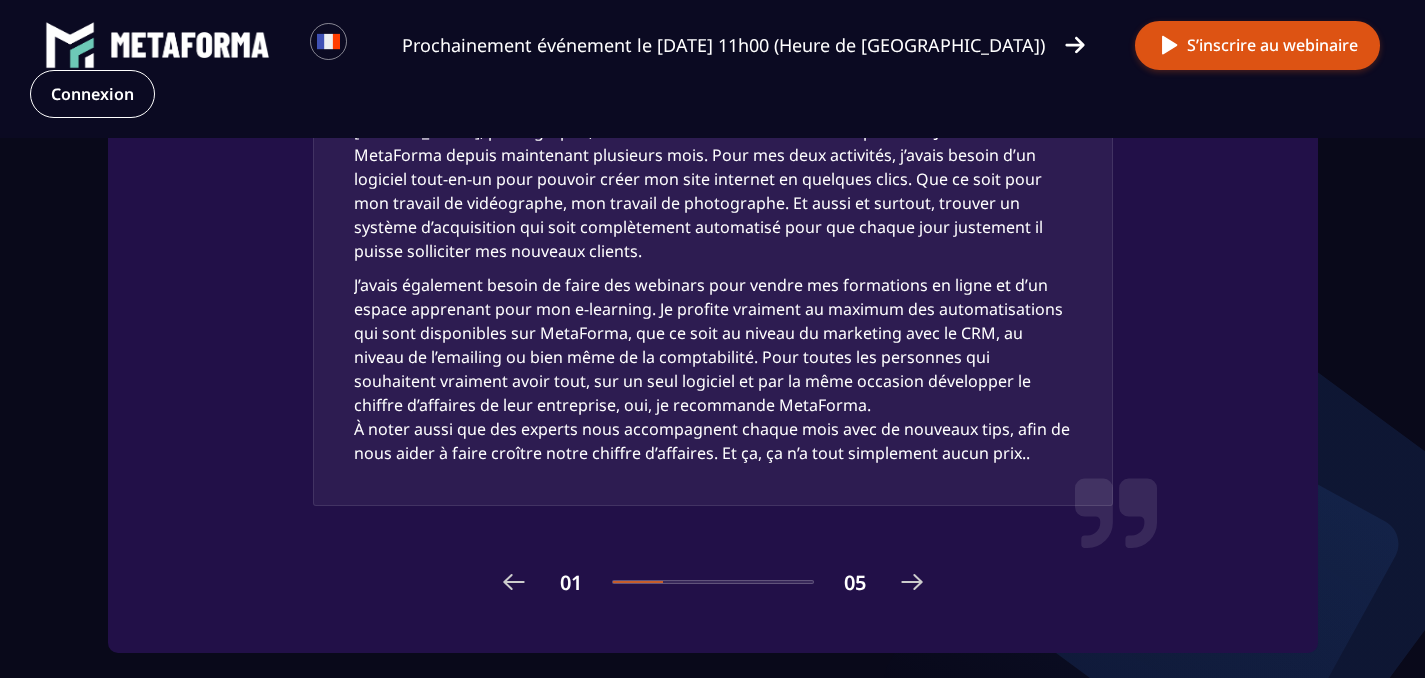 scroll, scrollTop: 3128, scrollLeft: 0, axis: vertical 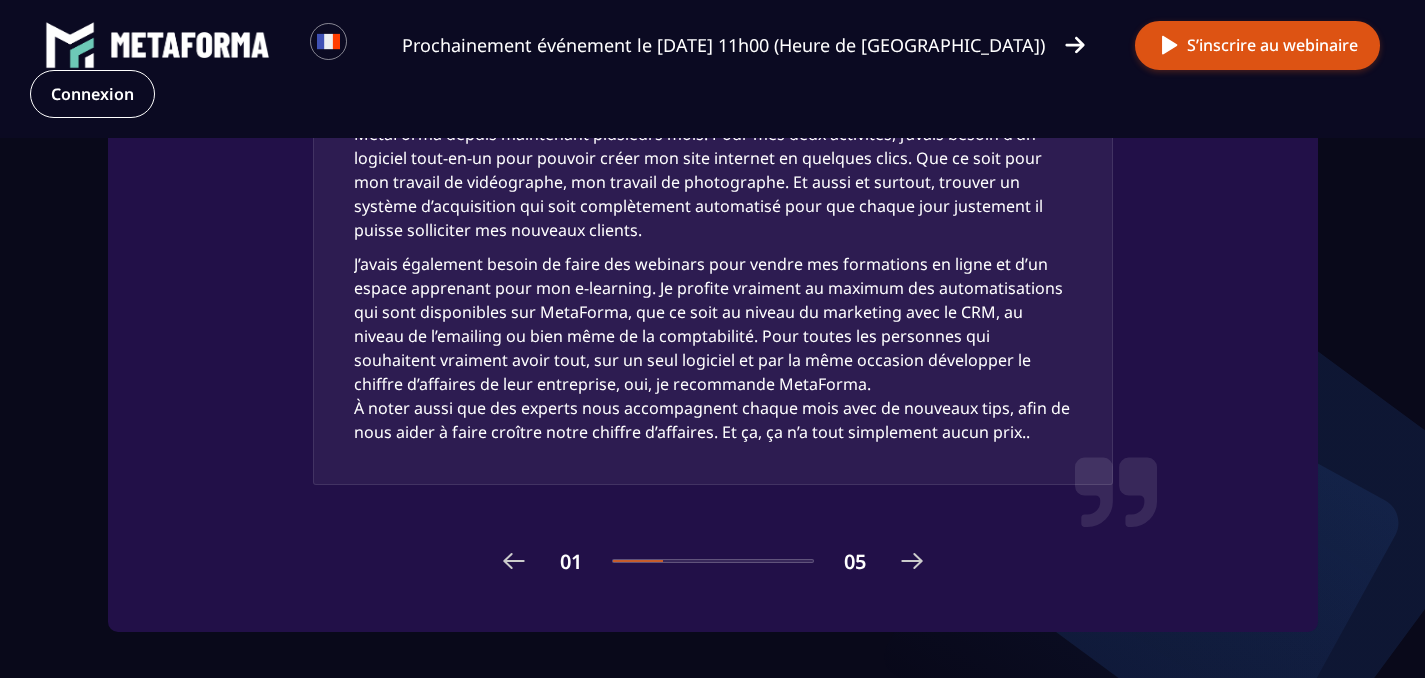 click at bounding box center [912, 561] 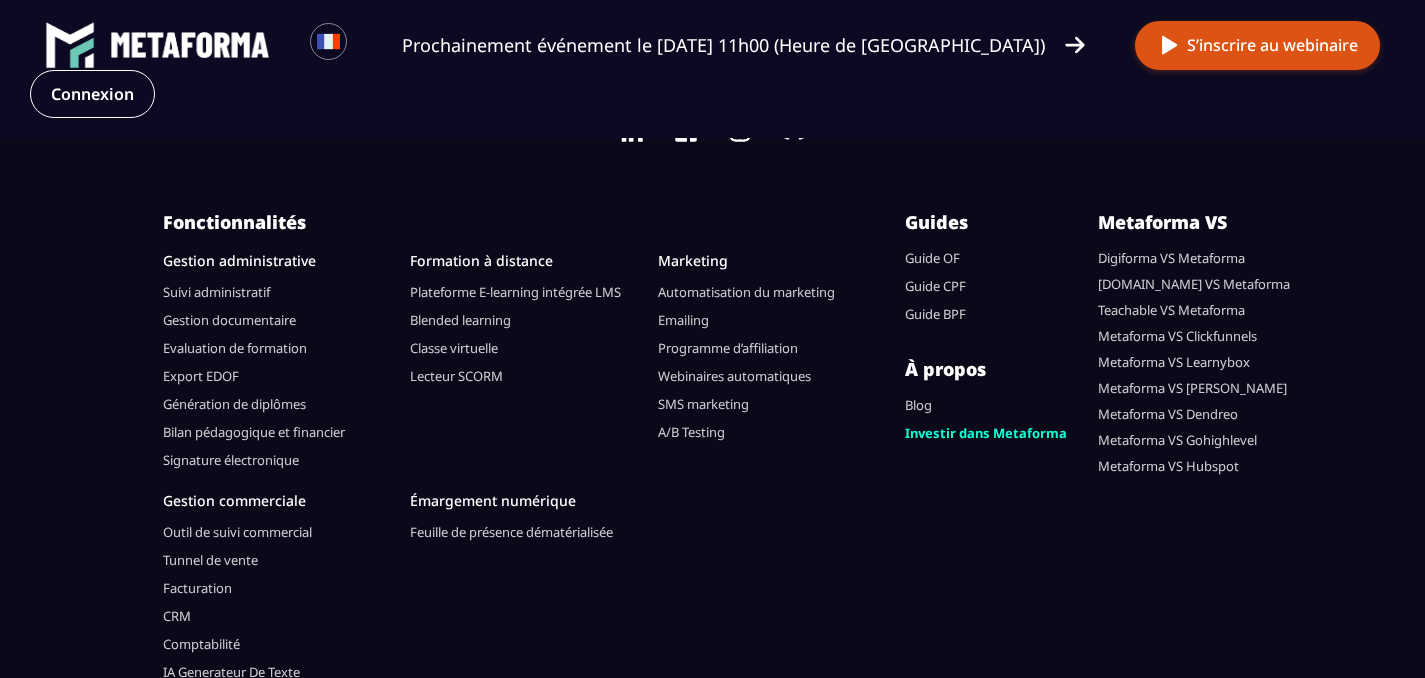 scroll, scrollTop: 7172, scrollLeft: 0, axis: vertical 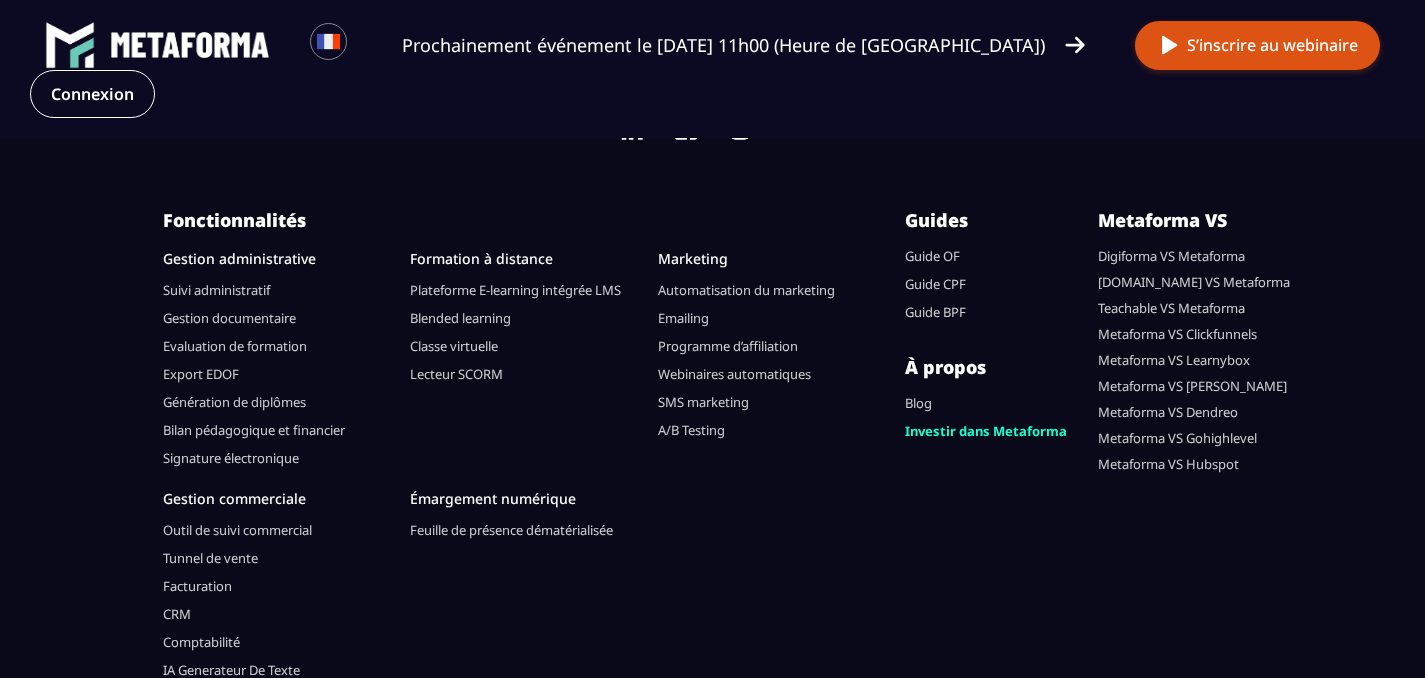 click on "Metaforma VS Gohighlevel" at bounding box center (1177, 438) 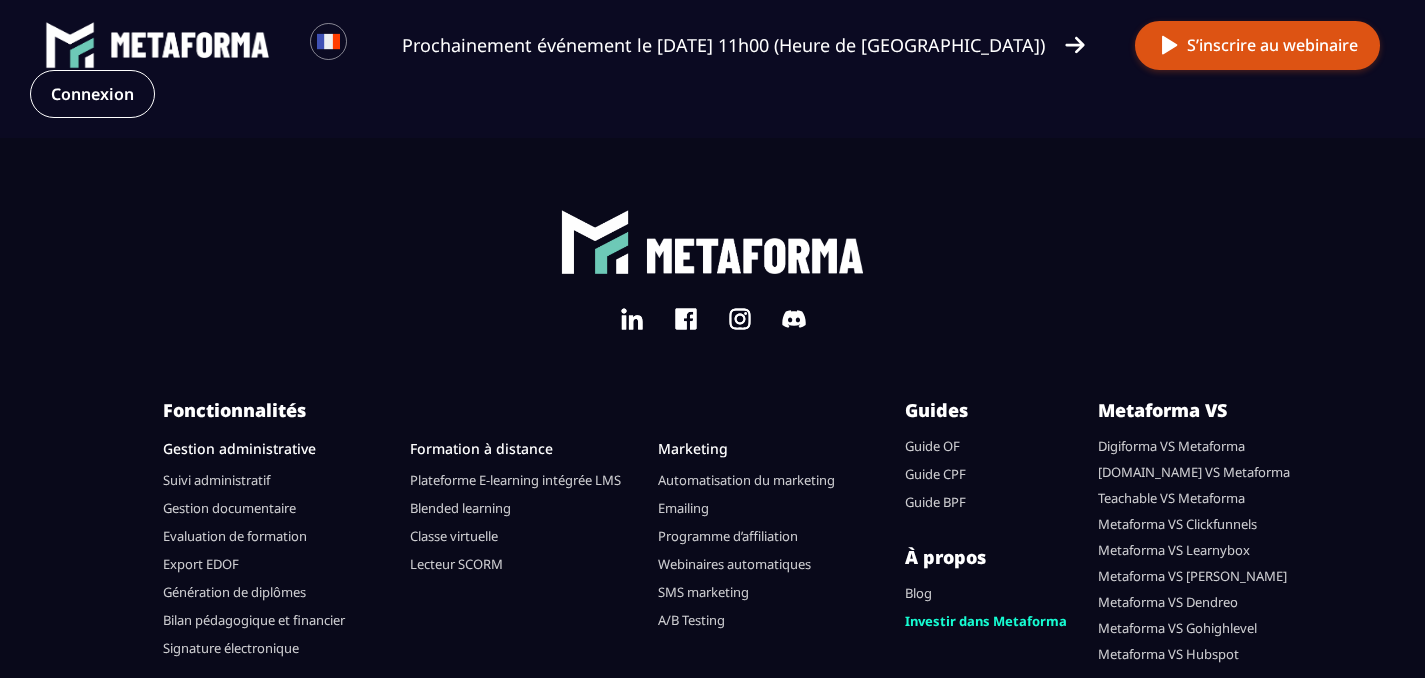 scroll, scrollTop: 5952, scrollLeft: 0, axis: vertical 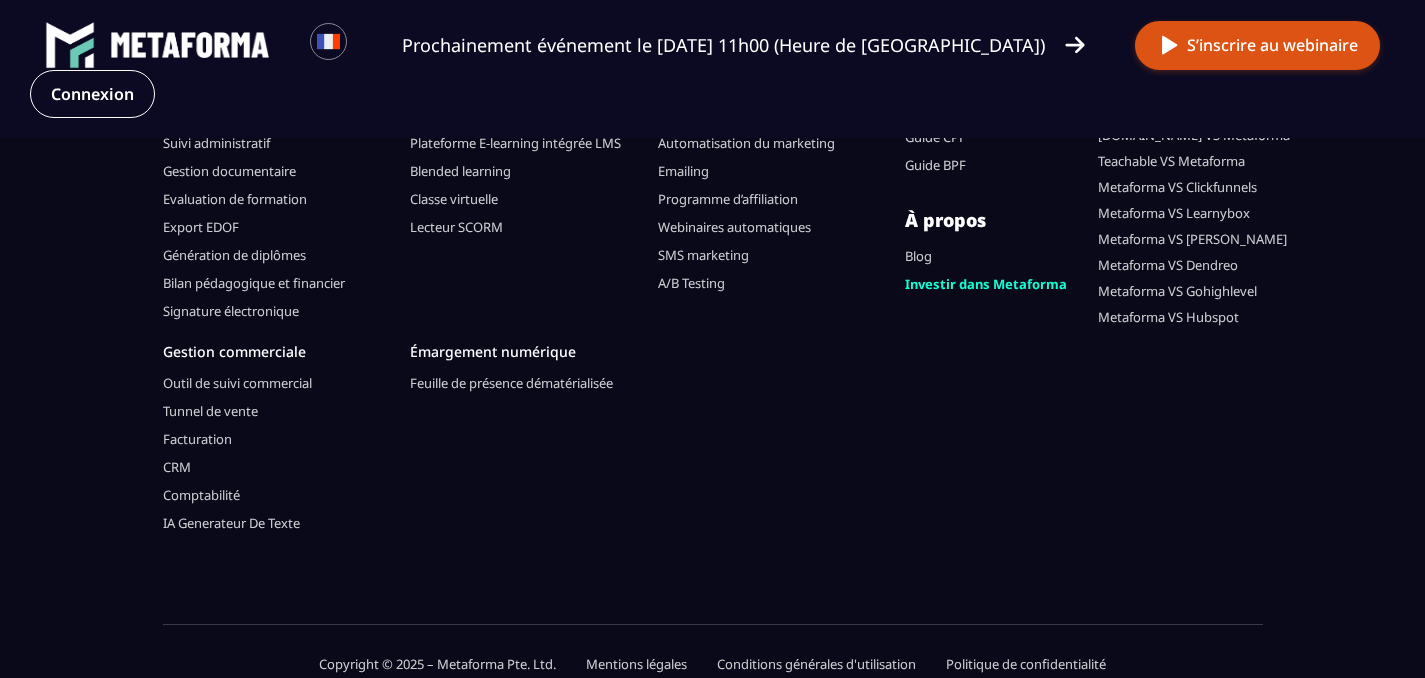 click on "Facturation" at bounding box center [197, 439] 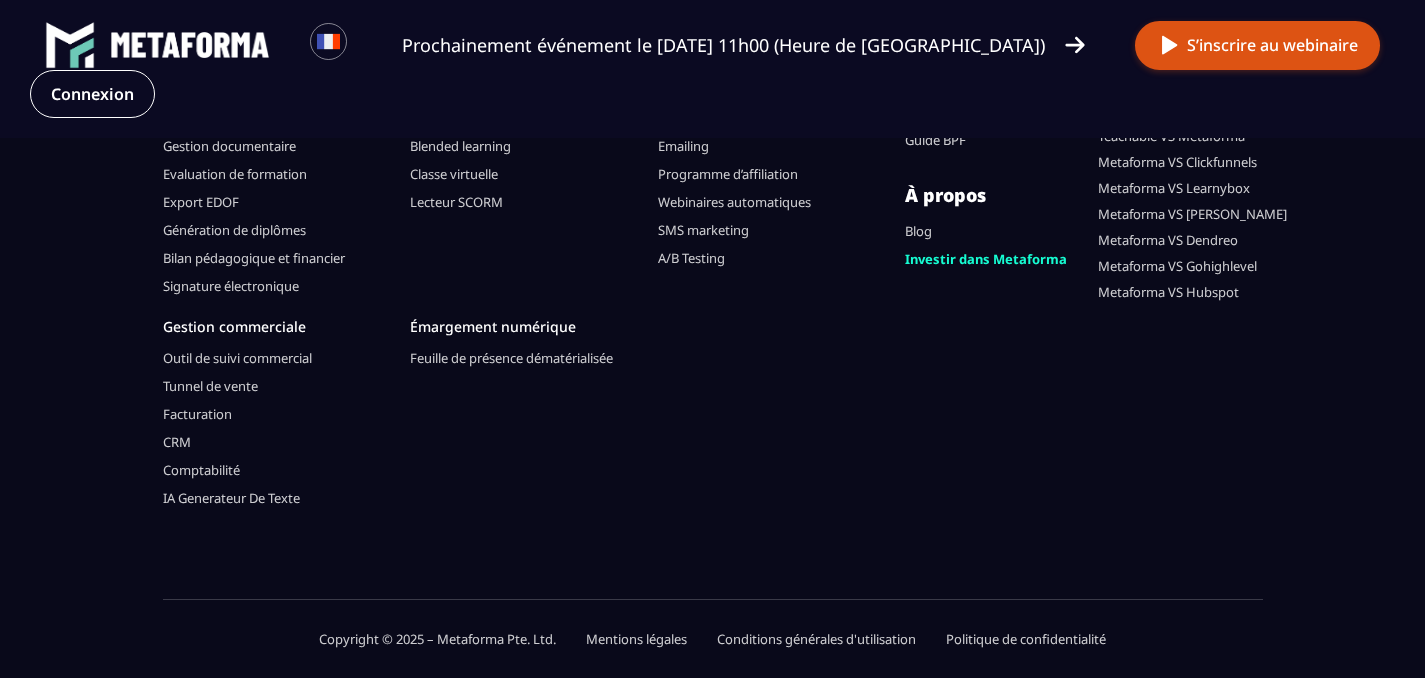 scroll, scrollTop: 0, scrollLeft: 0, axis: both 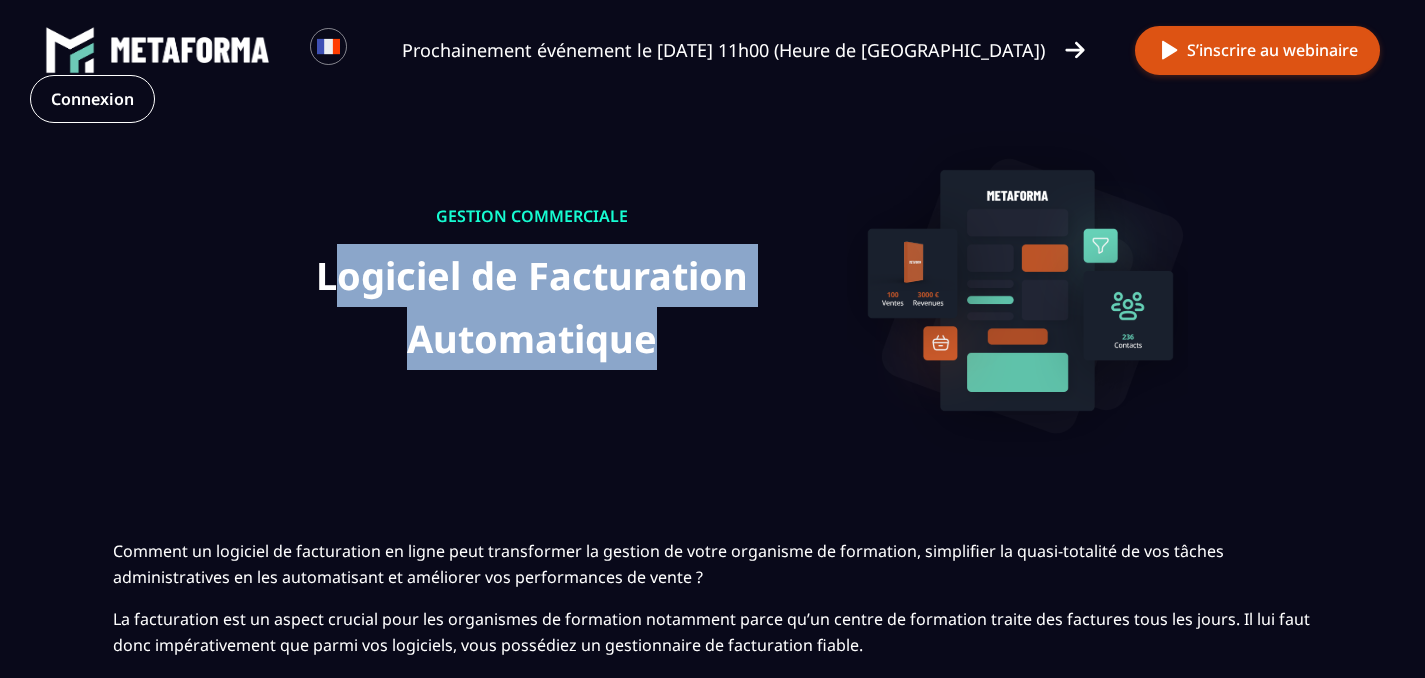 drag, startPoint x: 336, startPoint y: 276, endPoint x: 710, endPoint y: 367, distance: 384.91168 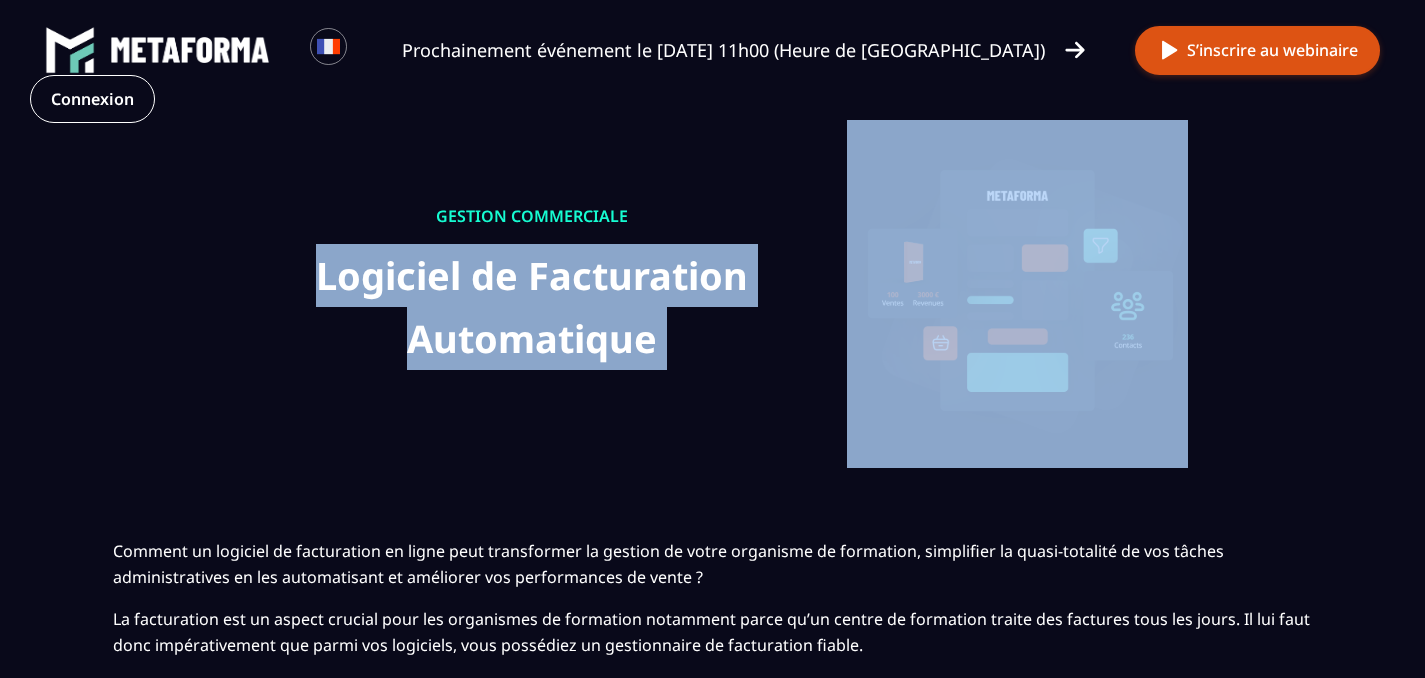 drag, startPoint x: 710, startPoint y: 367, endPoint x: 257, endPoint y: 265, distance: 464.34146 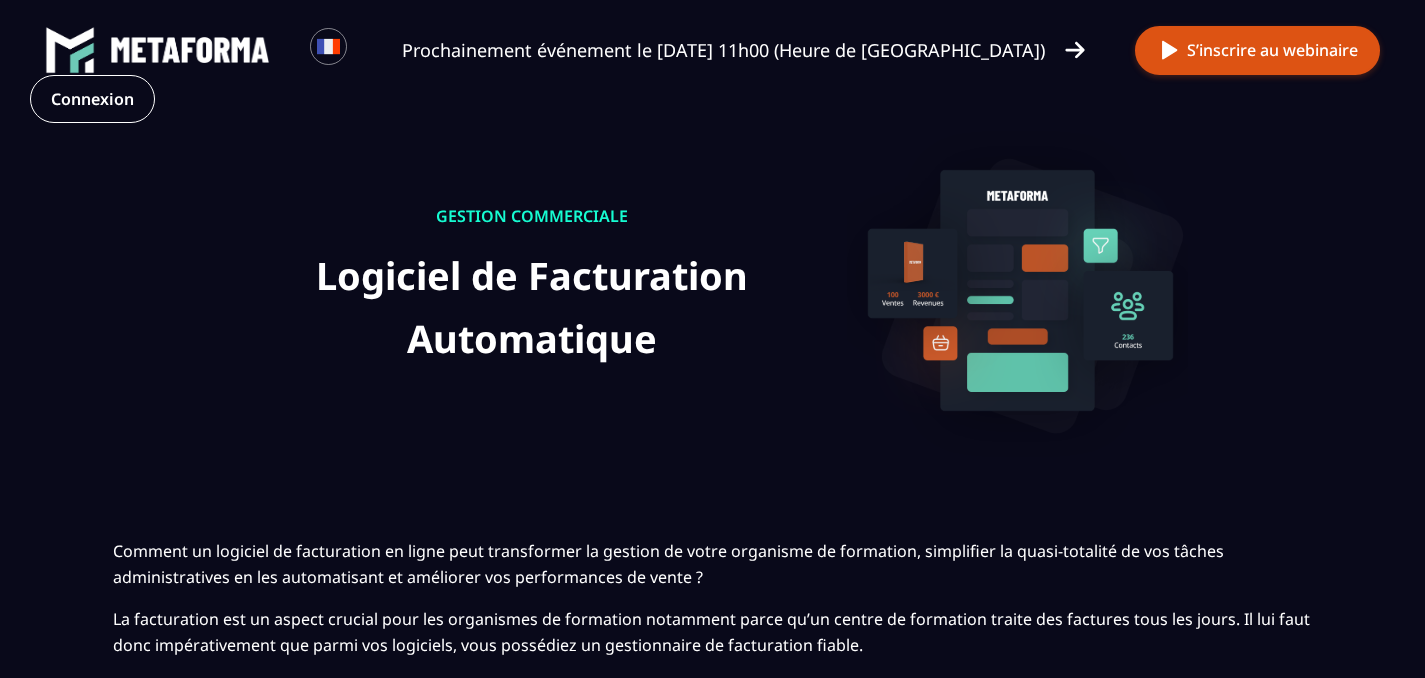 click on "GESTION COMMERCIALE" at bounding box center [532, 216] 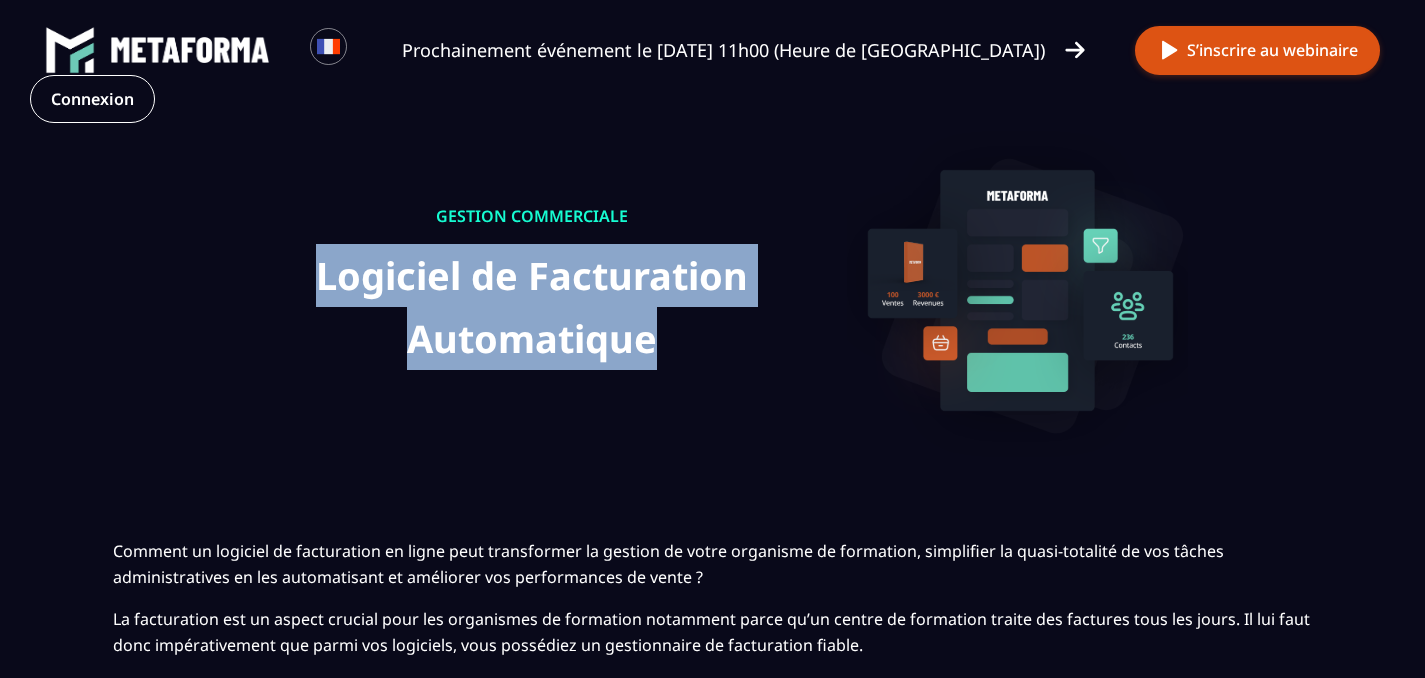 drag, startPoint x: 339, startPoint y: 231, endPoint x: 586, endPoint y: 378, distance: 287.43347 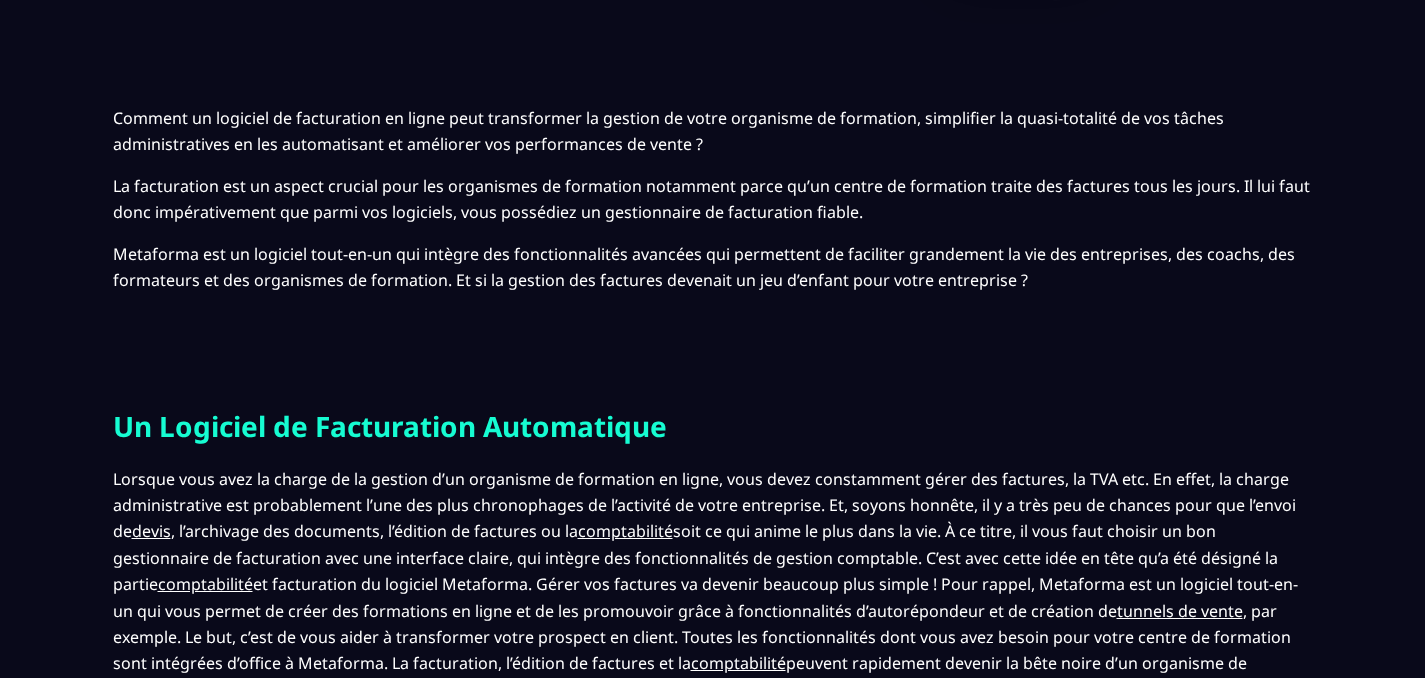 scroll, scrollTop: 0, scrollLeft: 0, axis: both 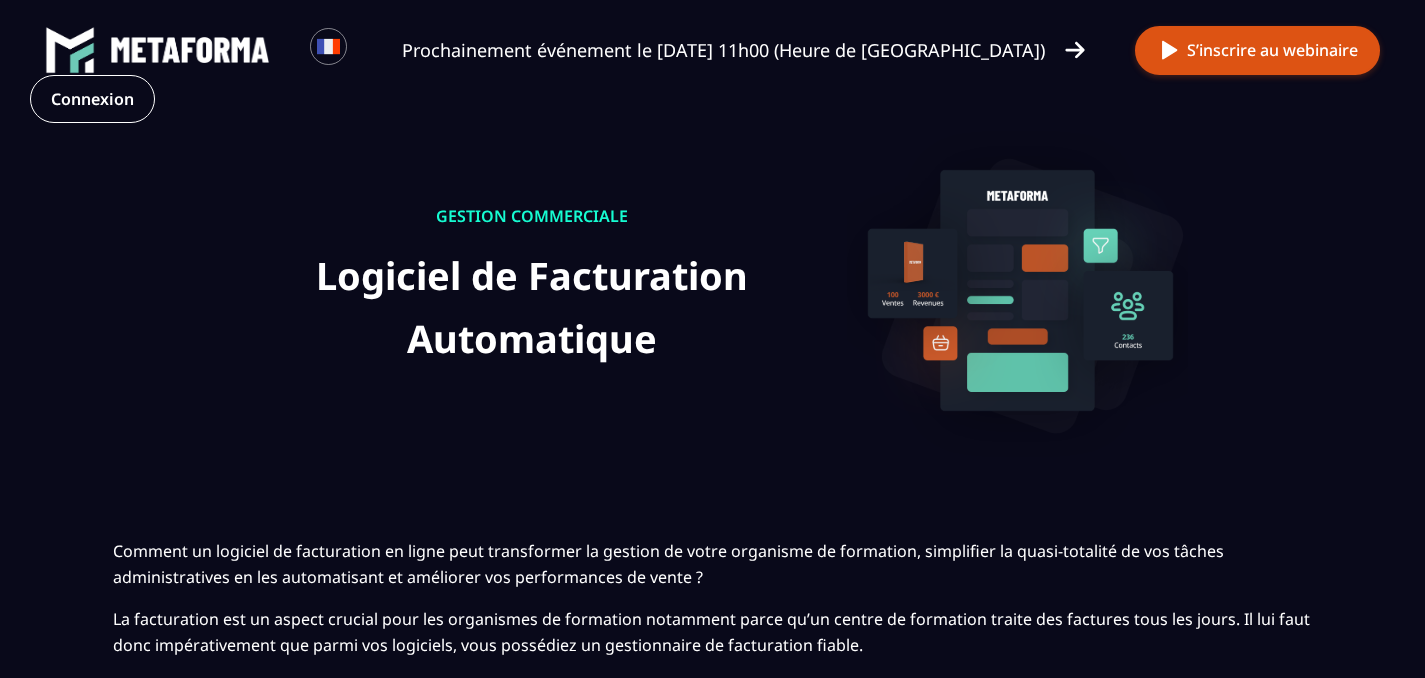 click at bounding box center (190, 50) 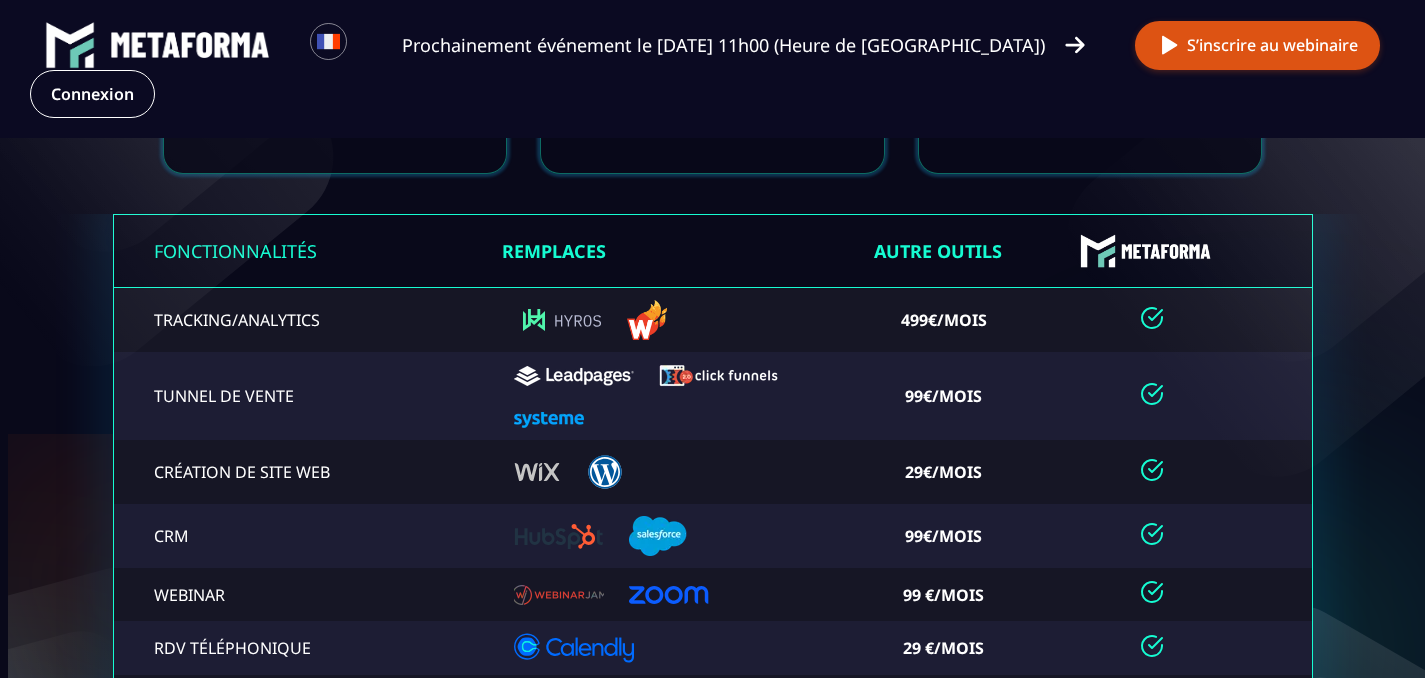 scroll, scrollTop: 4123, scrollLeft: 0, axis: vertical 